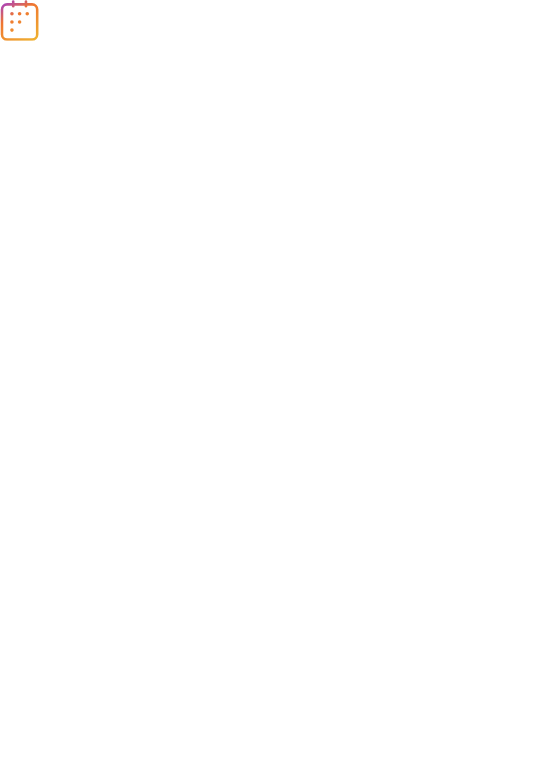 scroll, scrollTop: 0, scrollLeft: 0, axis: both 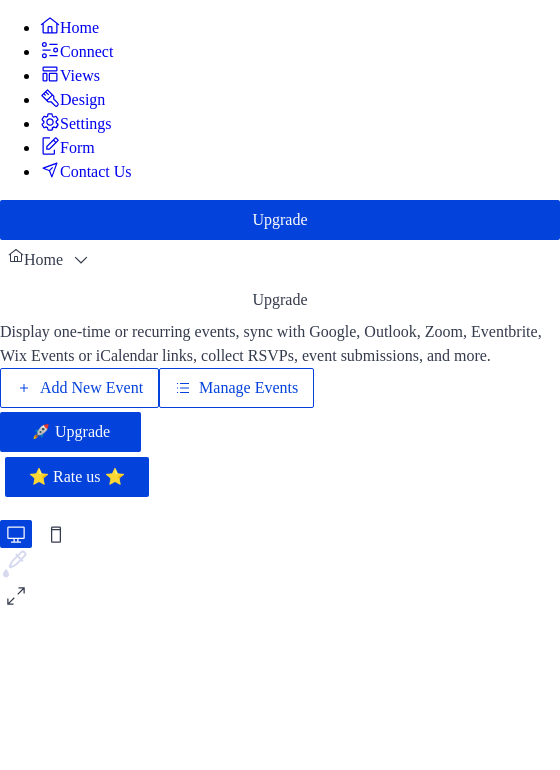 click on "Add New Event" at bounding box center (91, 388) 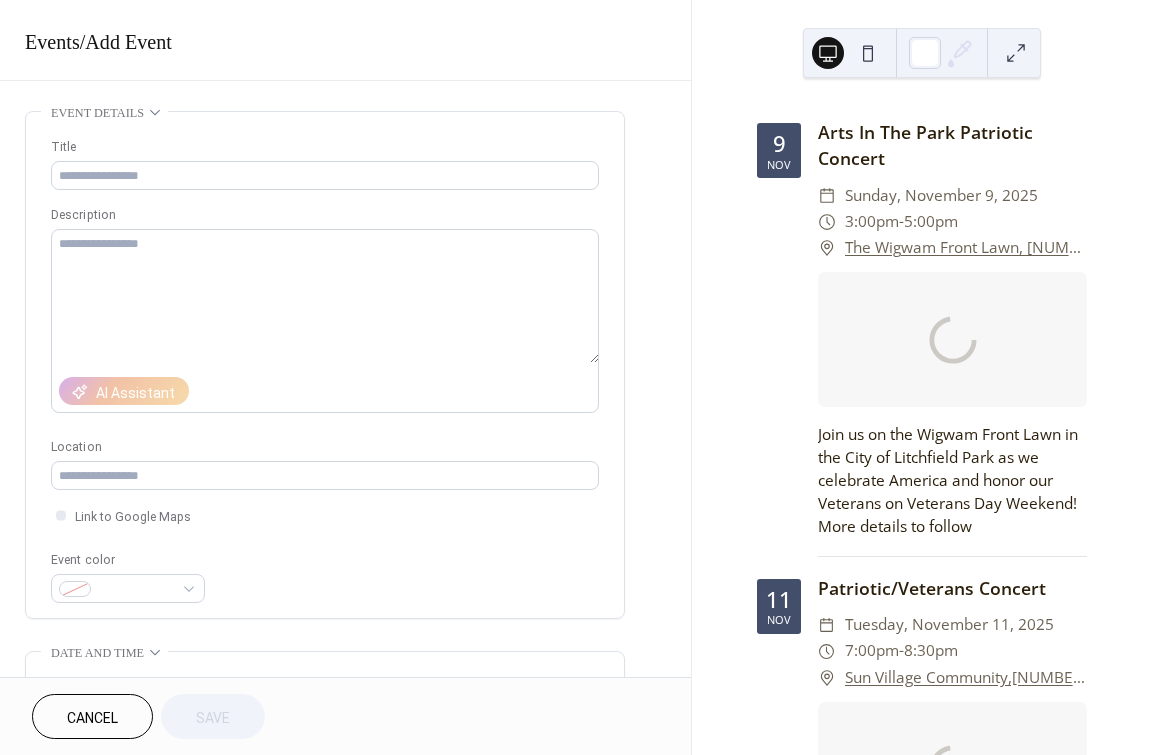 scroll, scrollTop: 0, scrollLeft: 0, axis: both 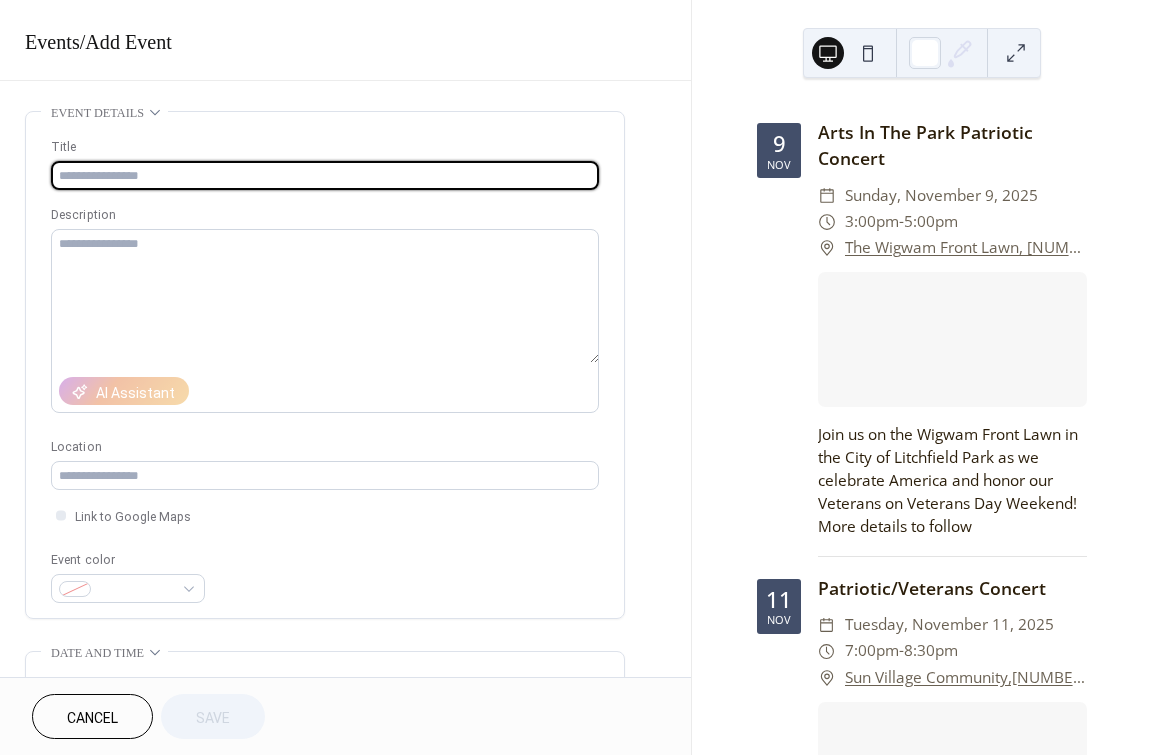 click at bounding box center (325, 175) 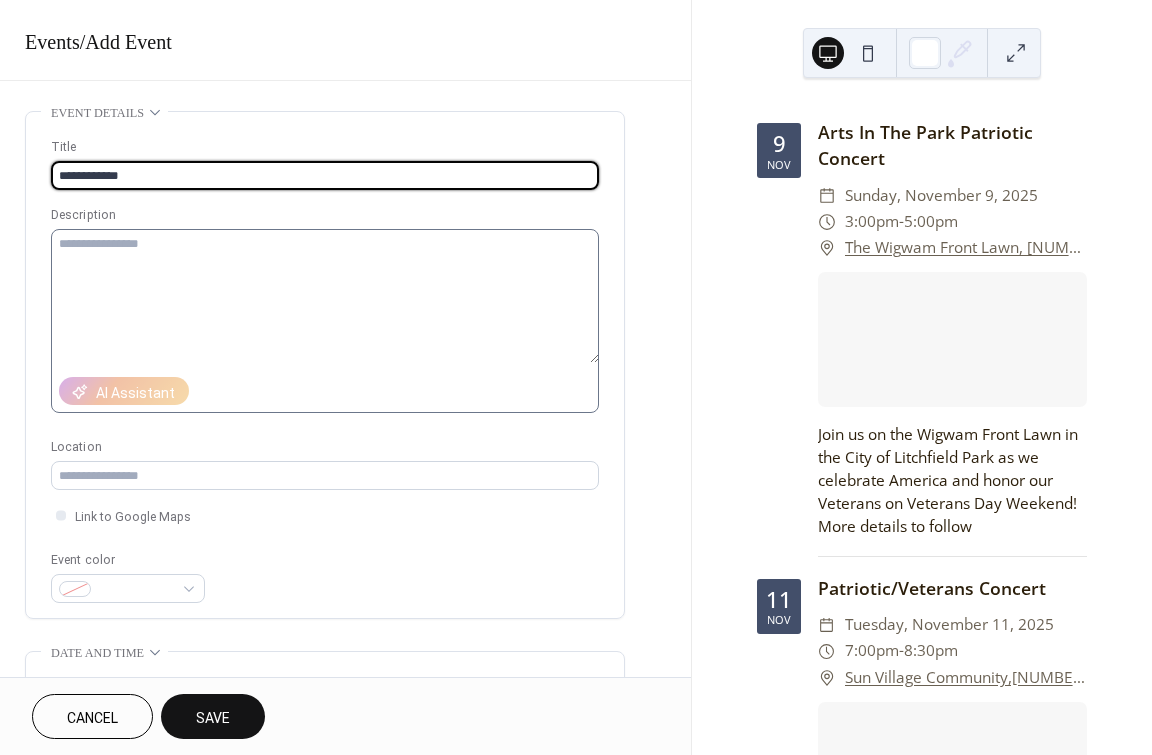 type on "**********" 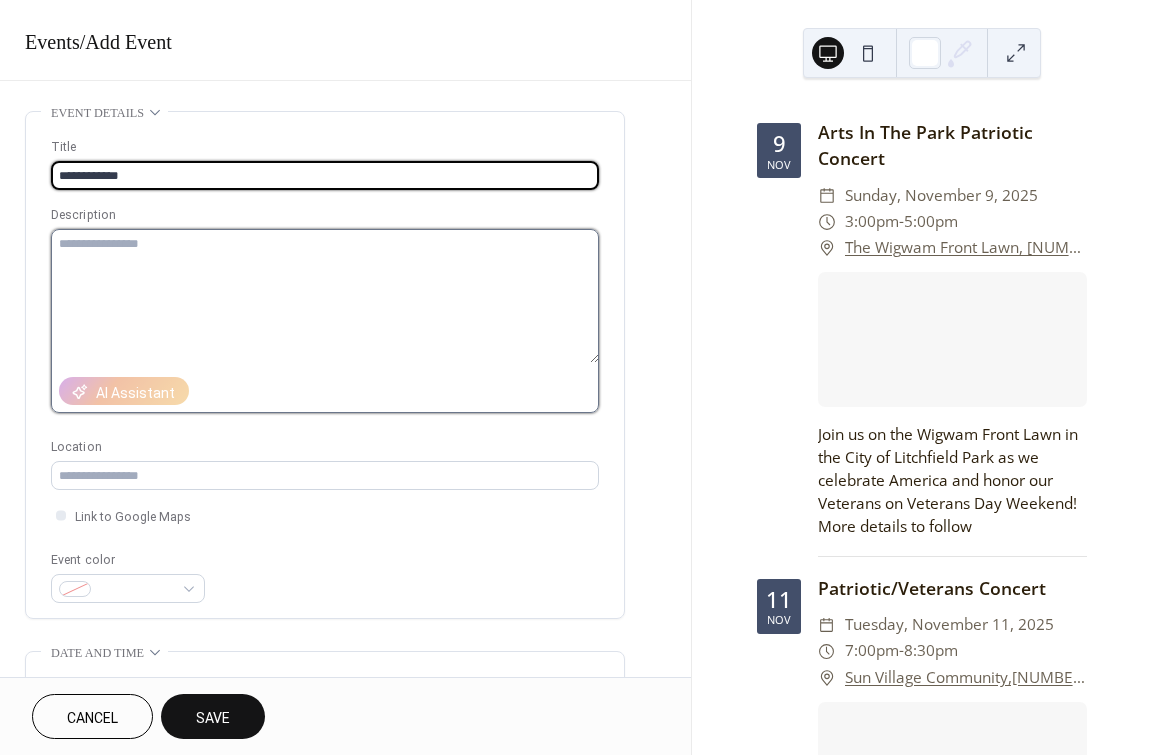 click at bounding box center (325, 296) 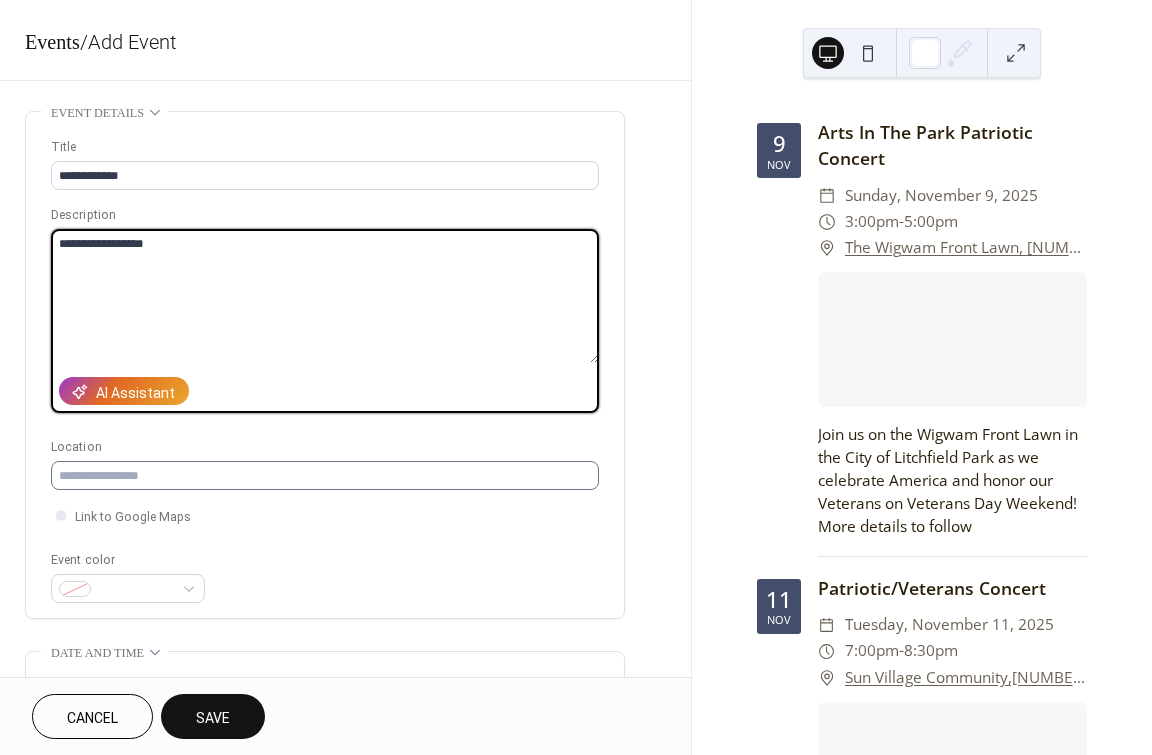 type on "**********" 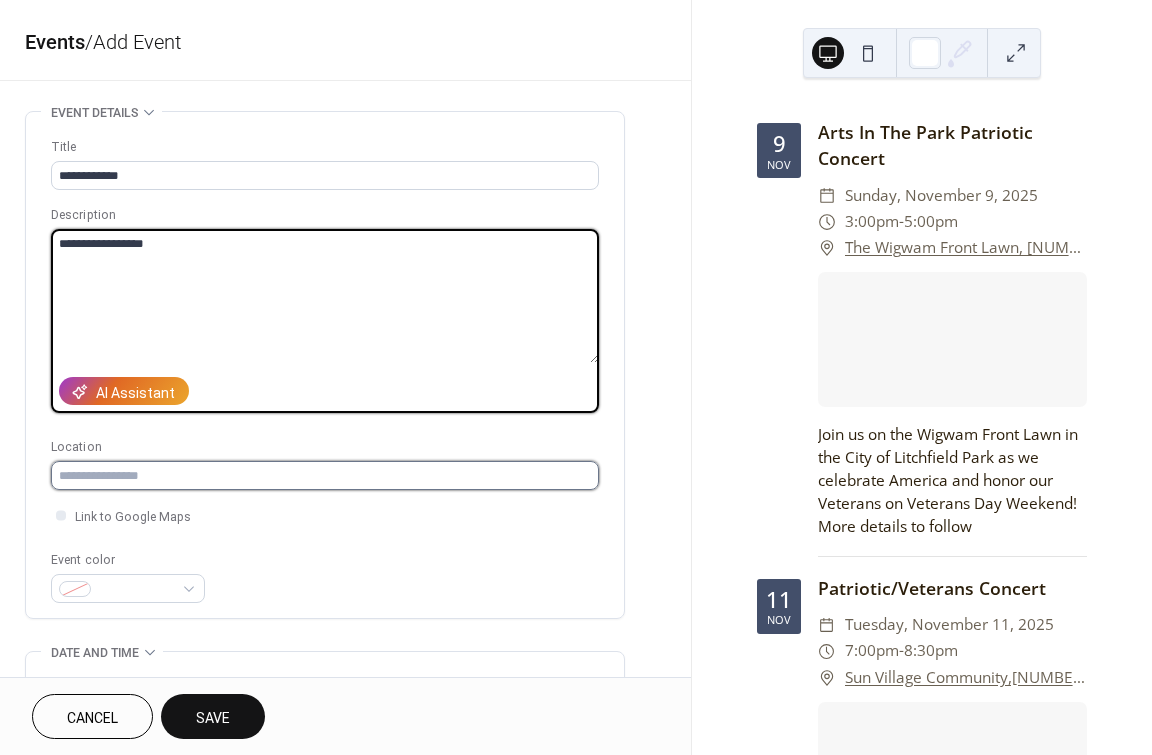 click at bounding box center (325, 475) 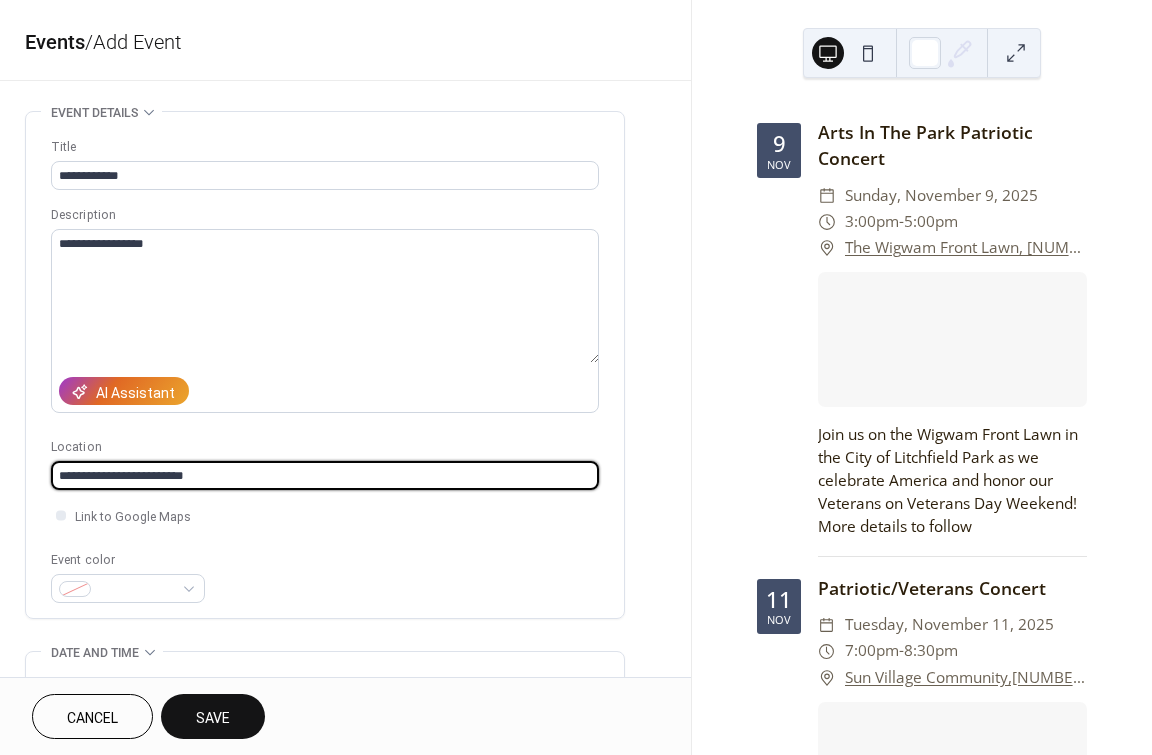 type on "**********" 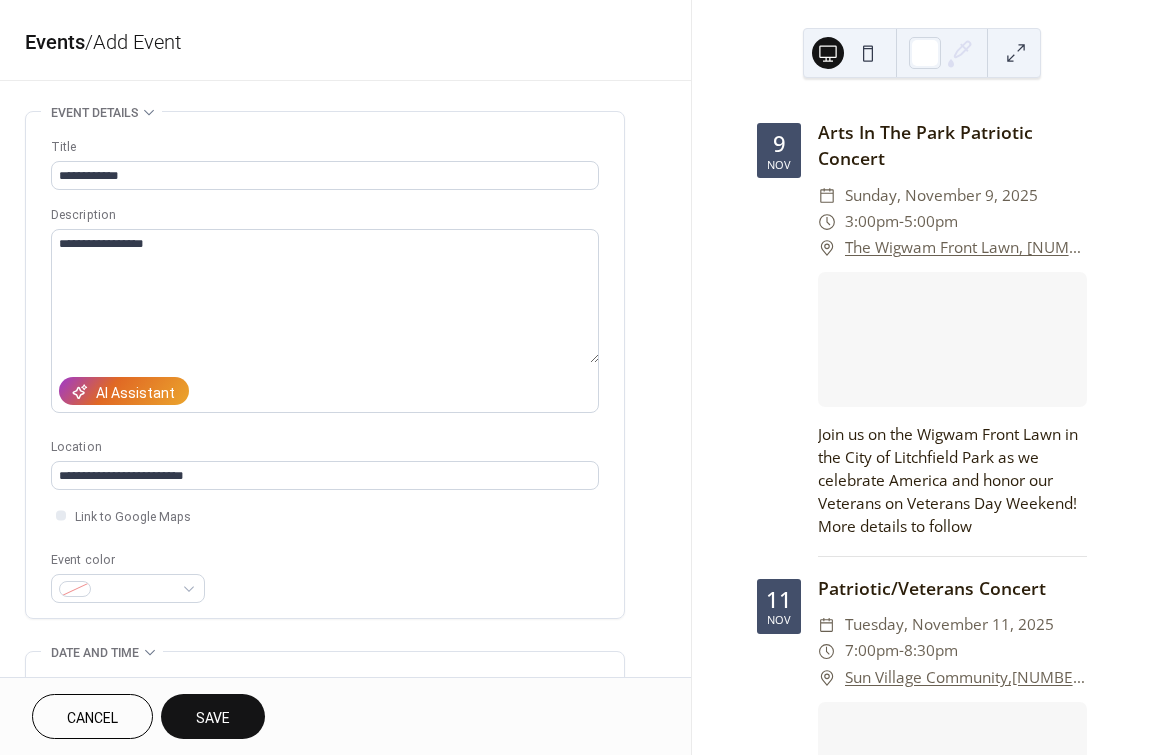 click 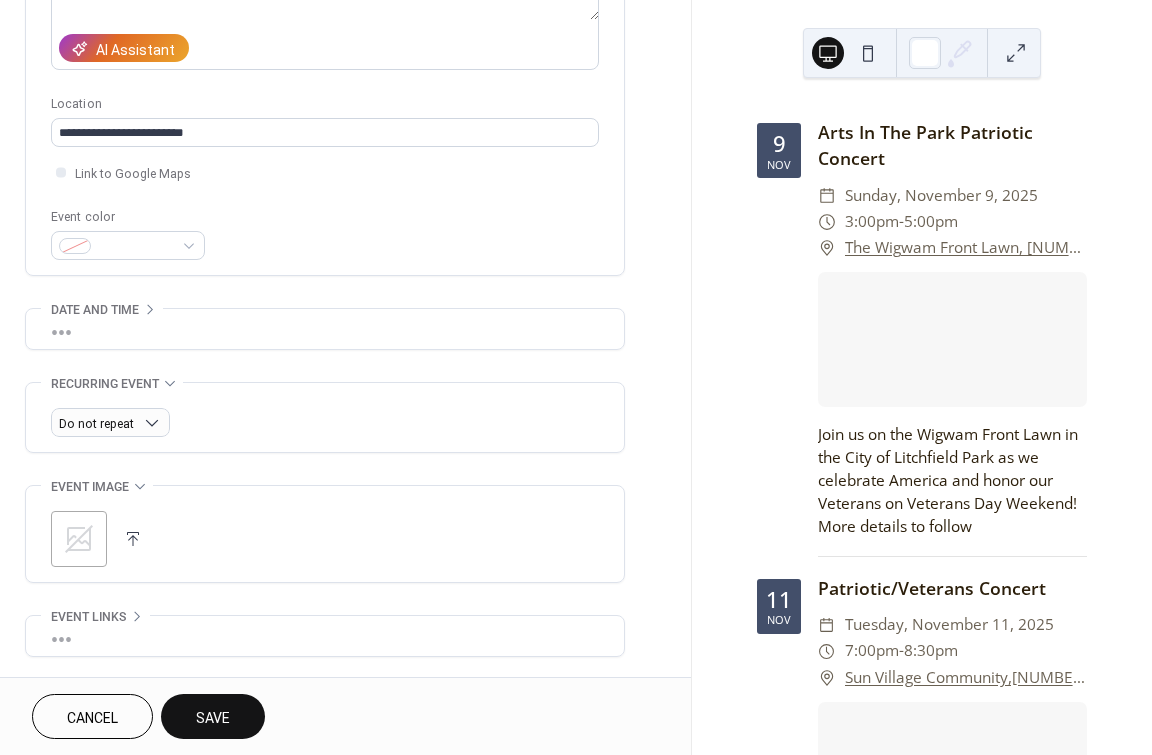 scroll, scrollTop: 369, scrollLeft: 0, axis: vertical 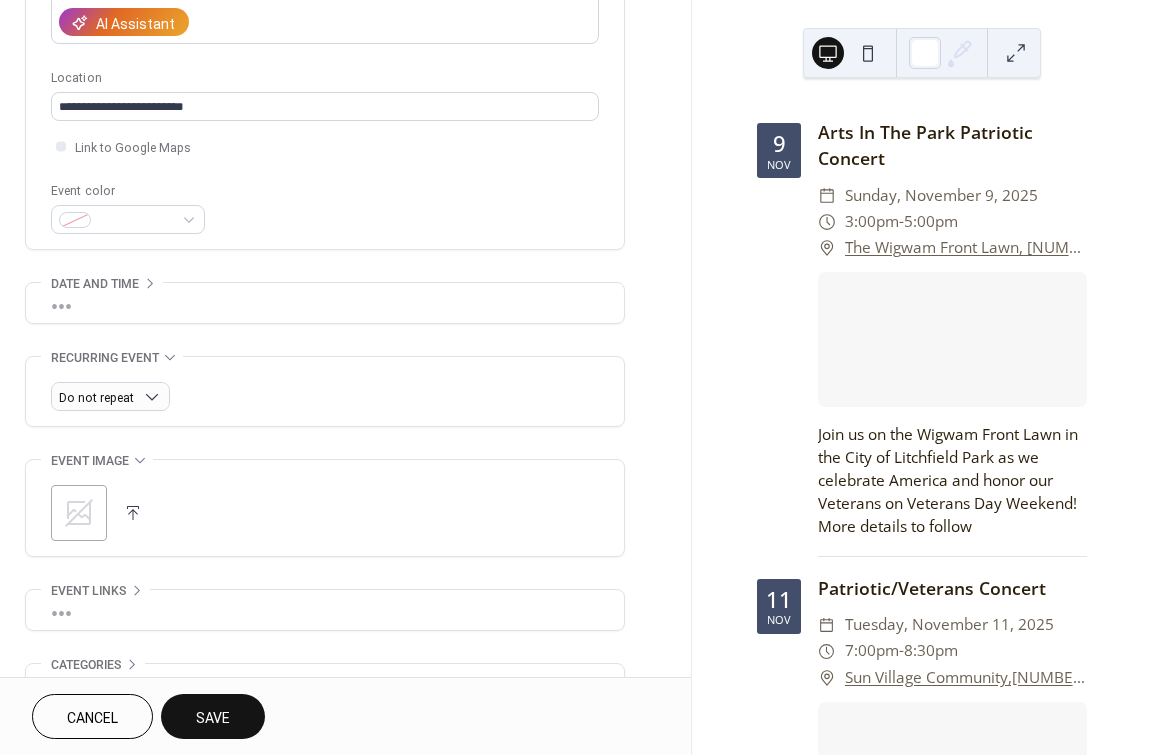 click on "•••" at bounding box center (325, 303) 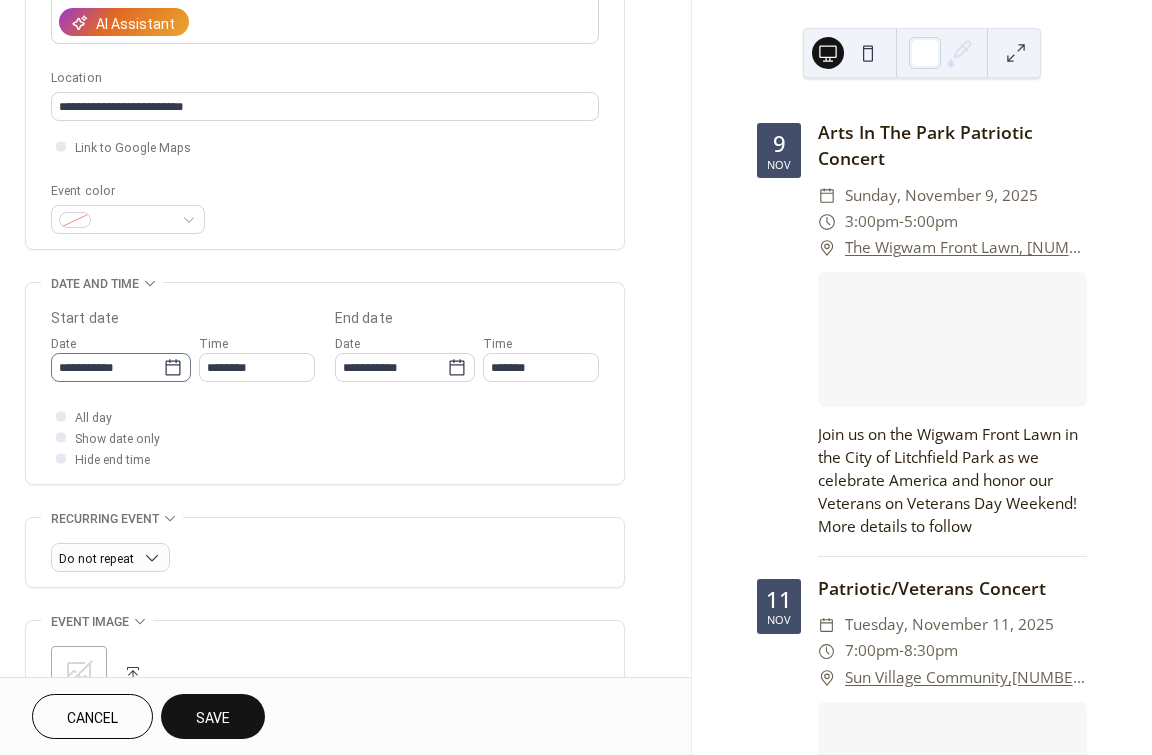 click 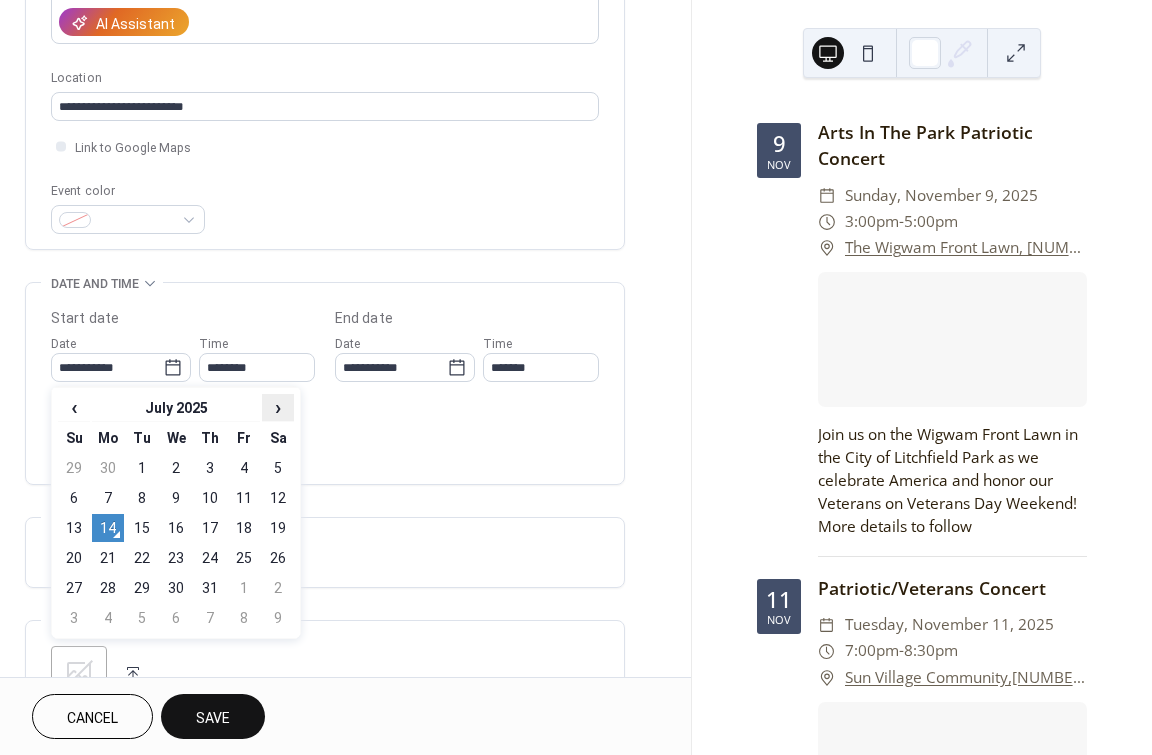 click on "›" at bounding box center [278, 407] 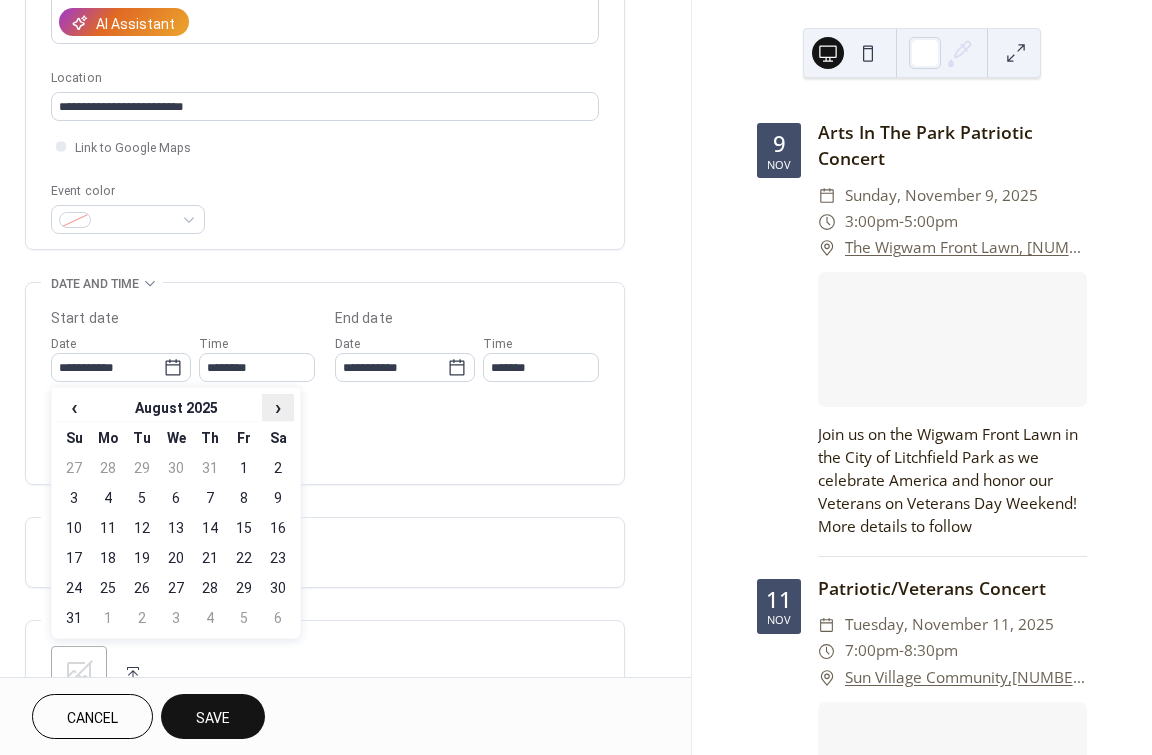 click on "›" at bounding box center [278, 407] 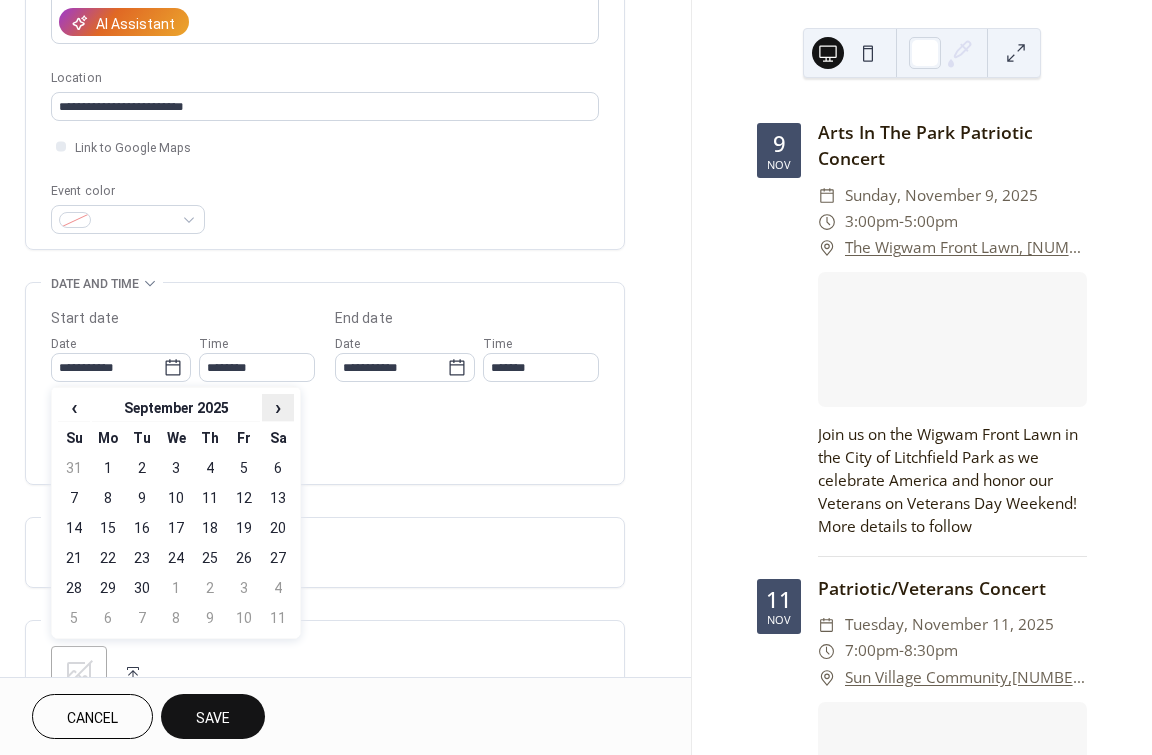 click on "›" at bounding box center [278, 407] 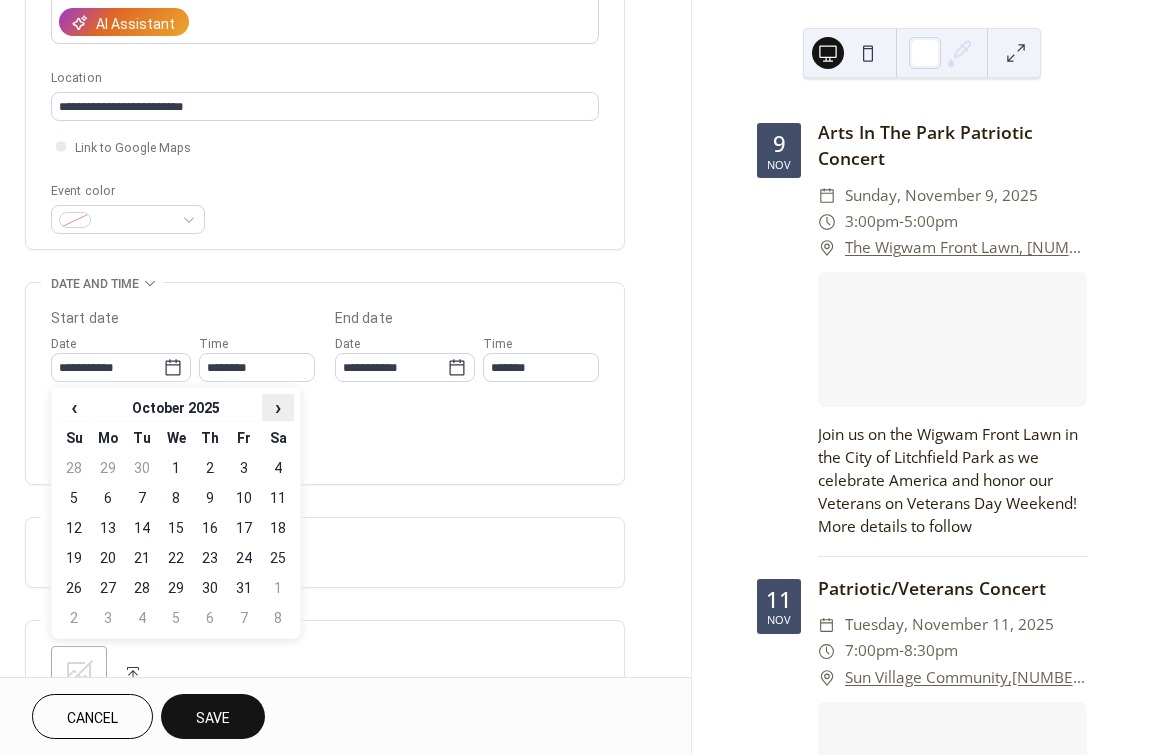 click on "›" at bounding box center [278, 407] 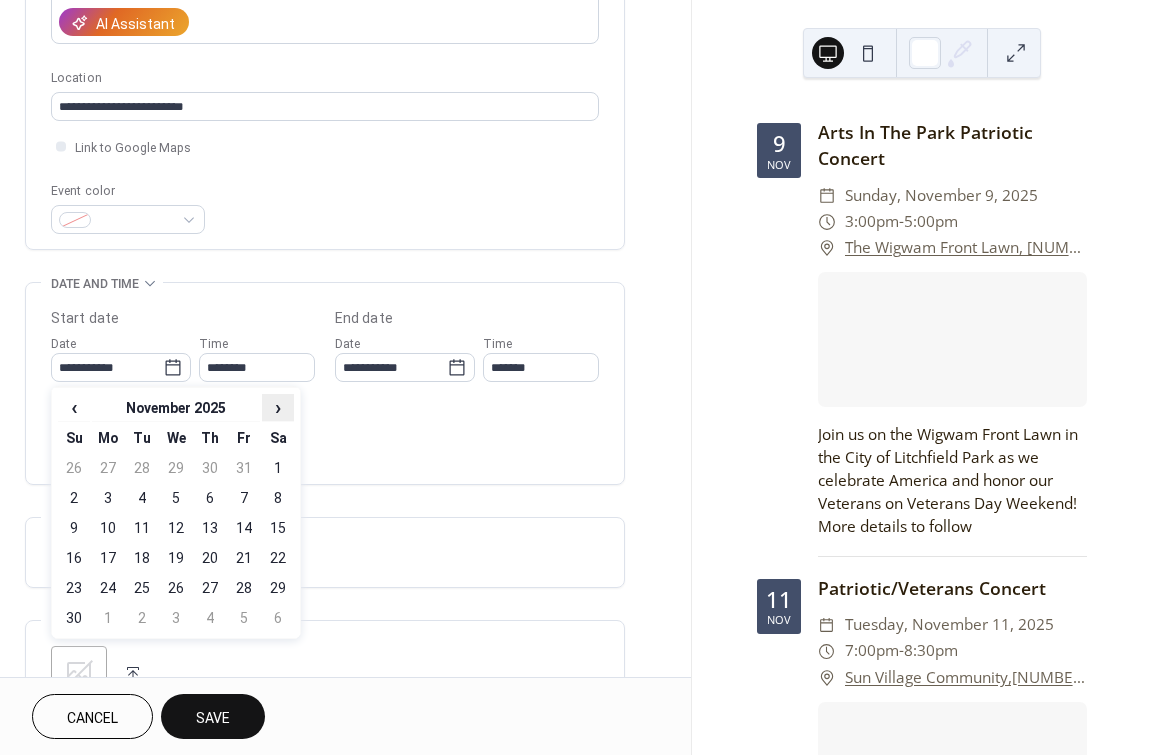 click on "›" at bounding box center [278, 407] 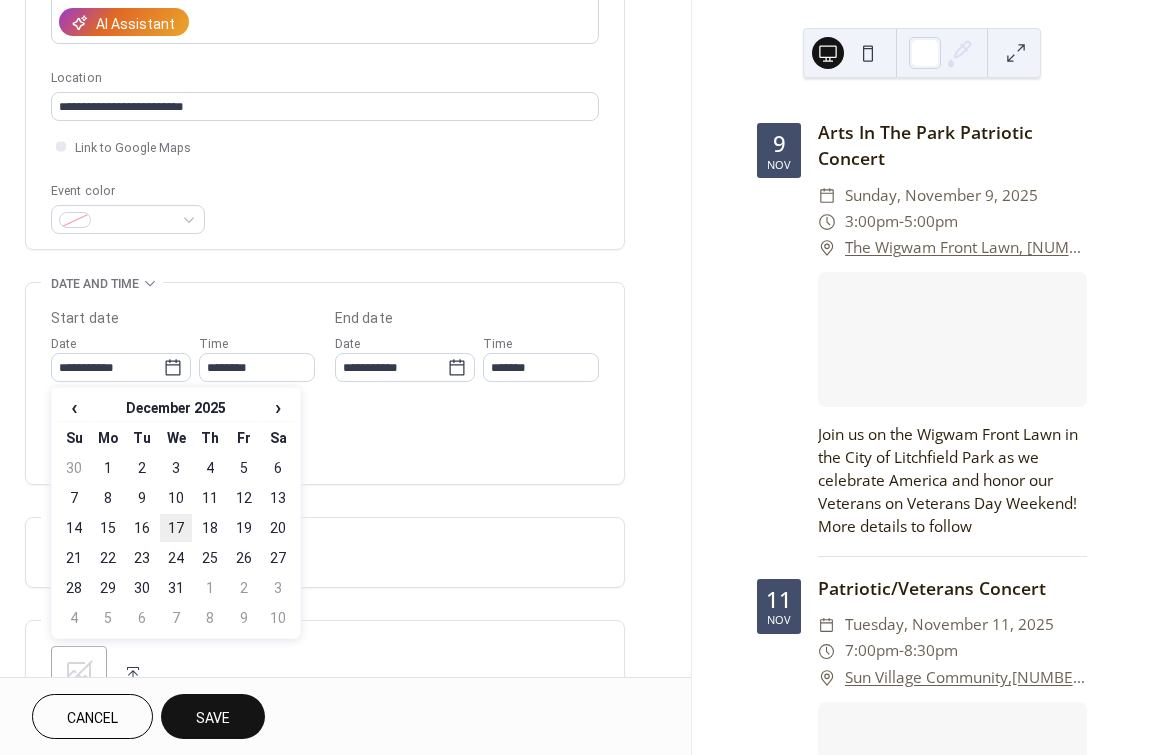 click on "17" at bounding box center (176, 528) 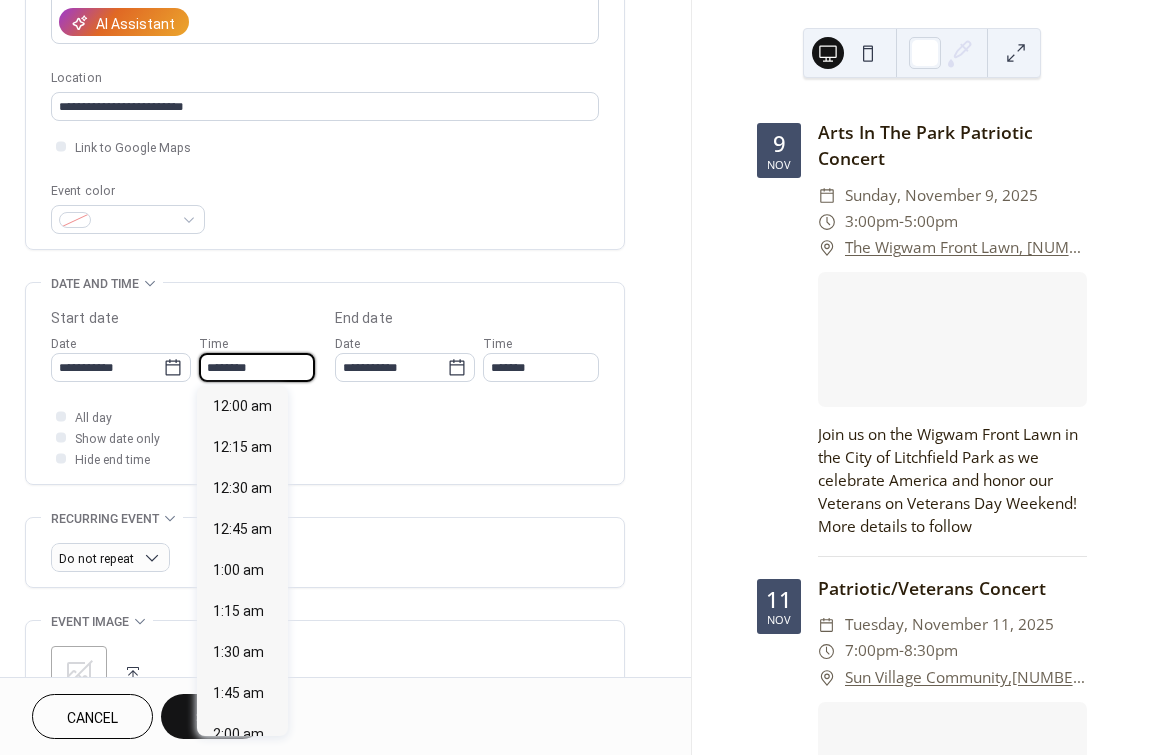 click on "********" at bounding box center (257, 367) 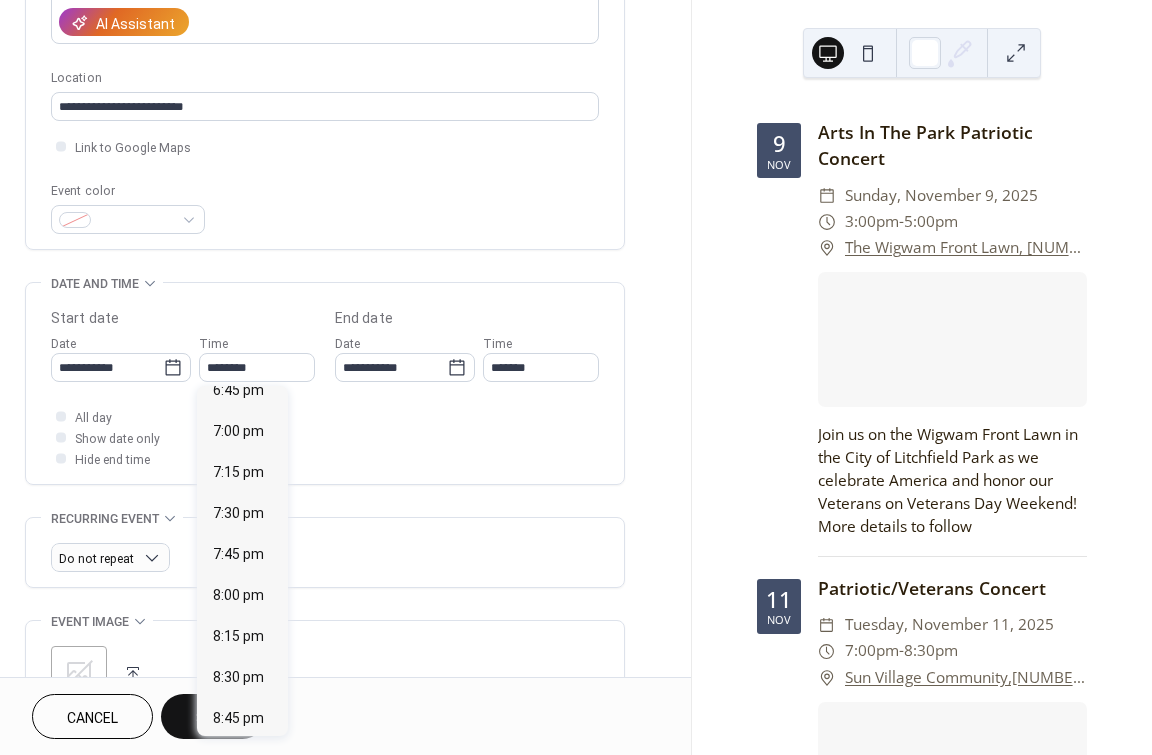 scroll, scrollTop: 3114, scrollLeft: 0, axis: vertical 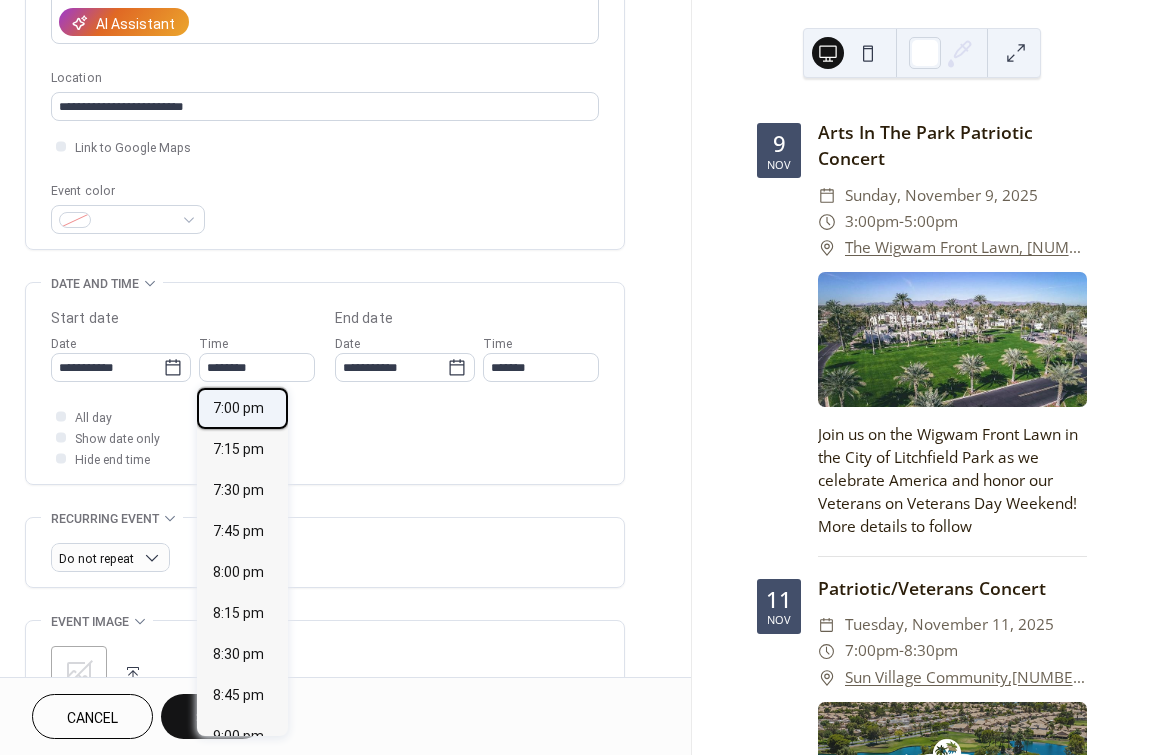 click on "7:00 pm" at bounding box center (238, 408) 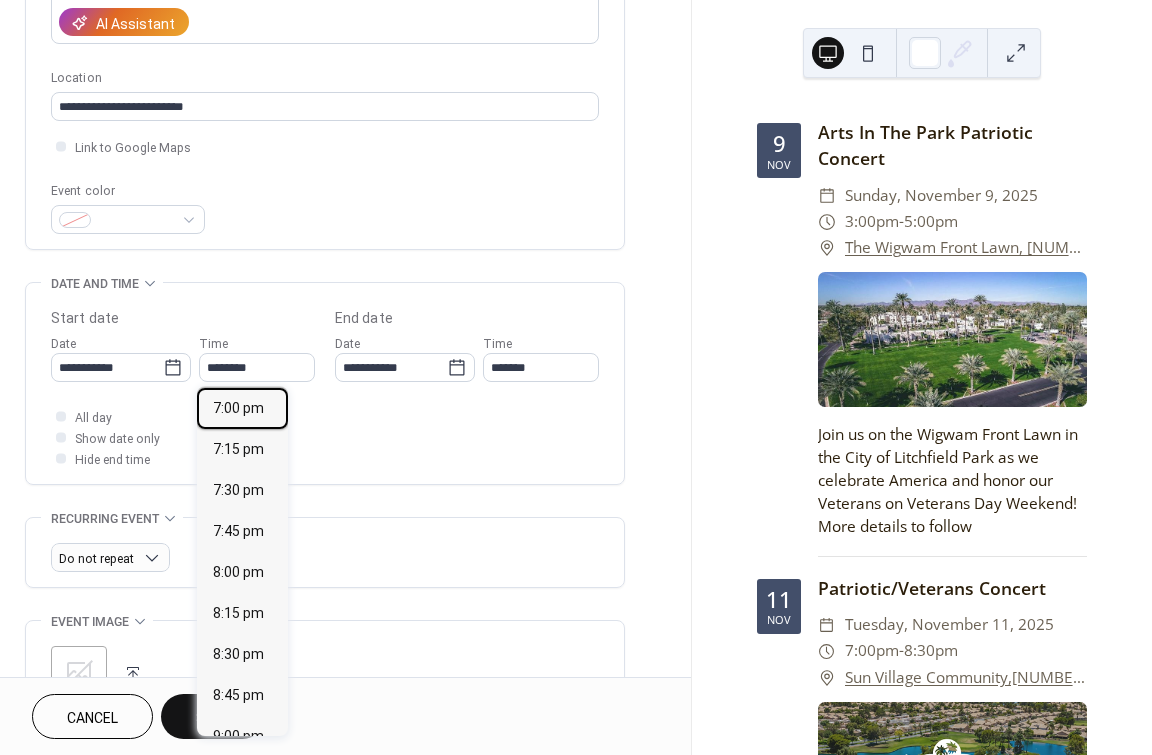 type on "*******" 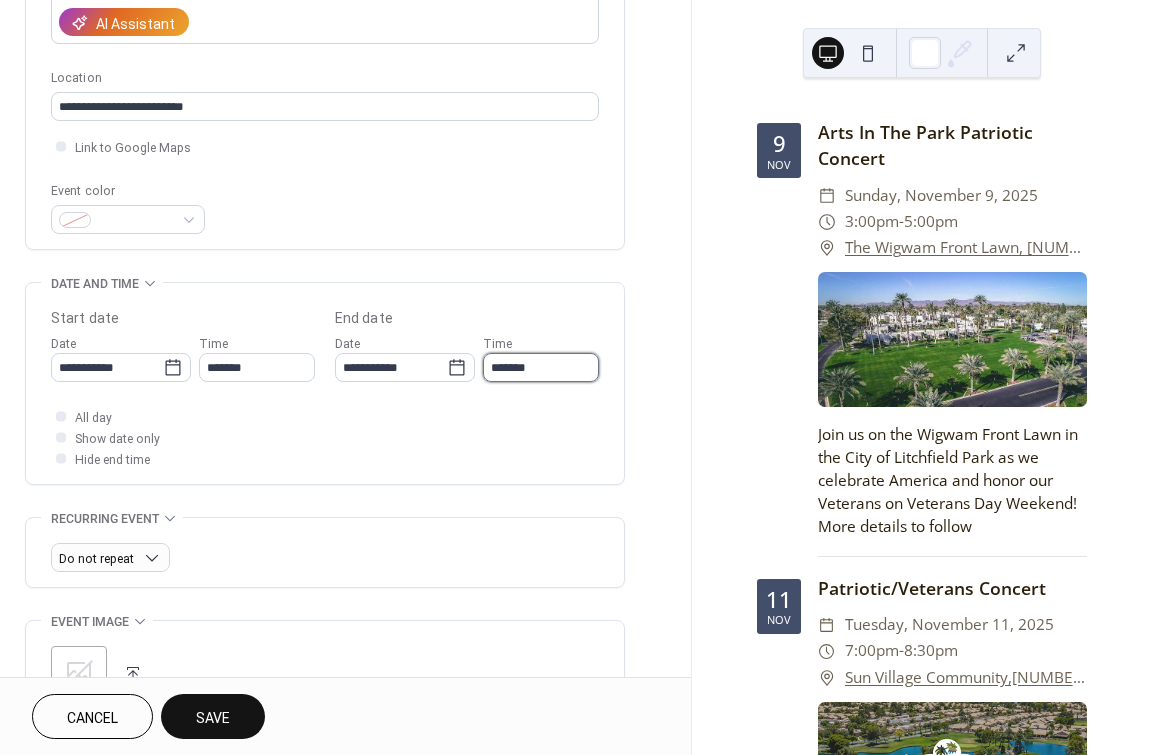 click on "*******" at bounding box center (541, 367) 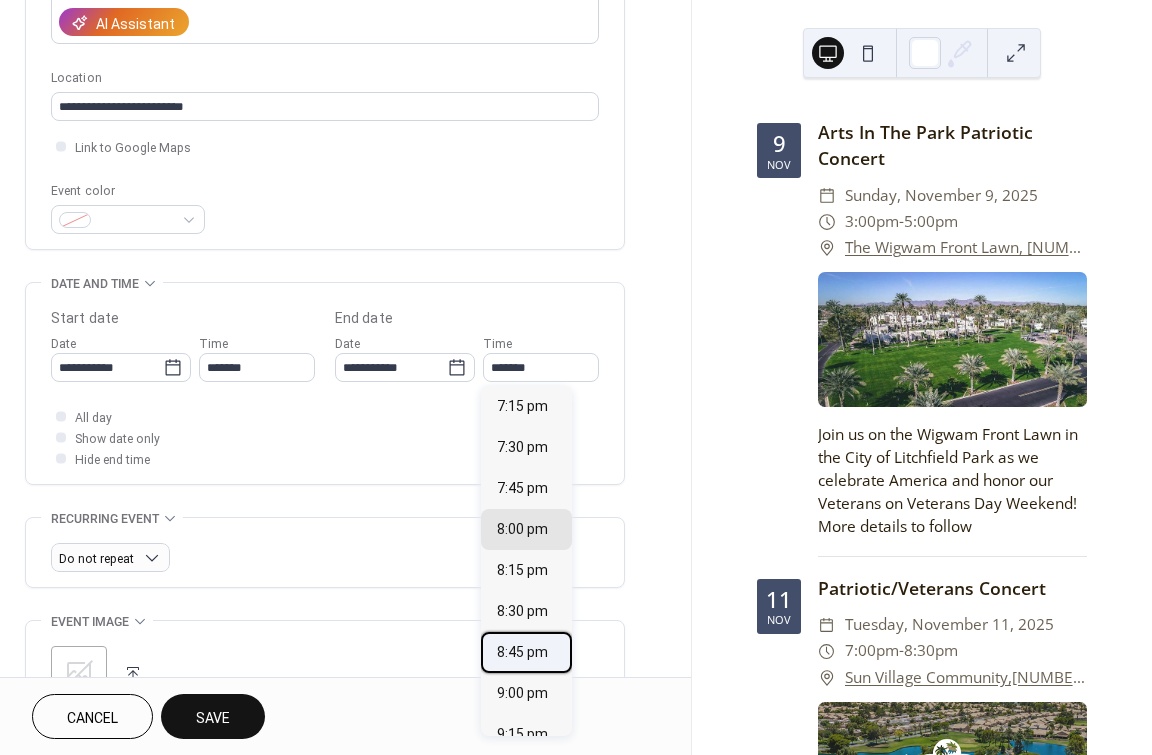 click on "8:45 pm" at bounding box center [522, 652] 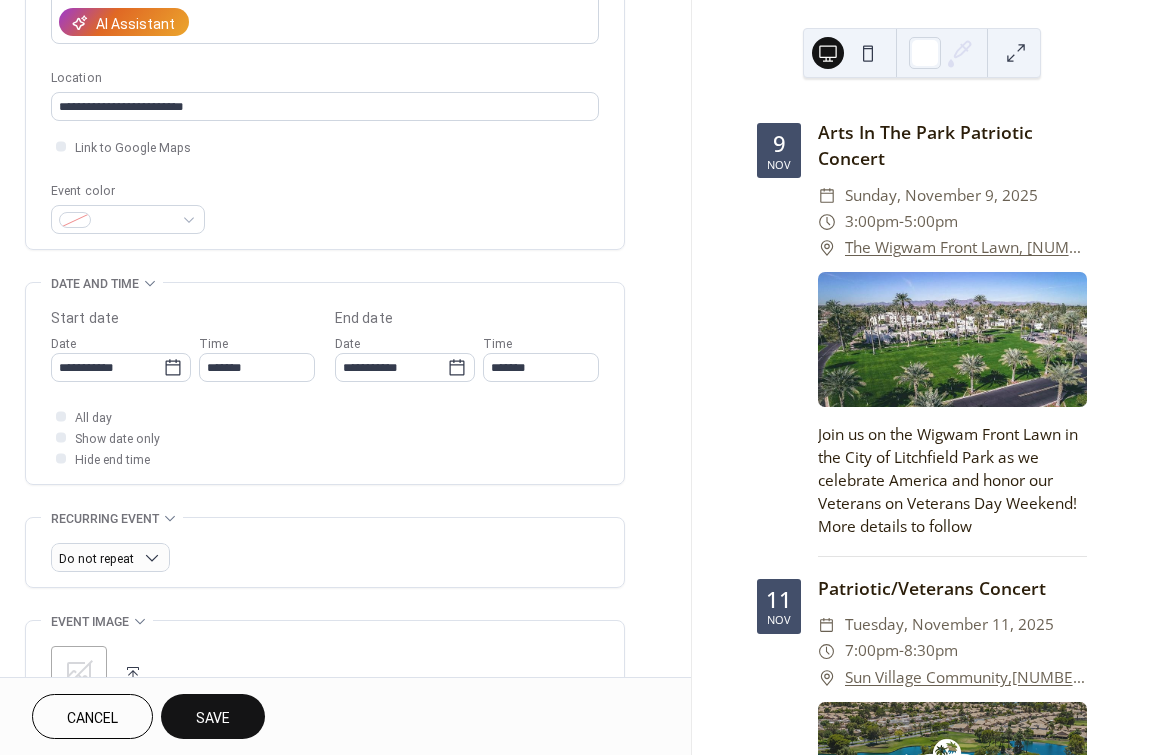 click on "Save" at bounding box center (213, 718) 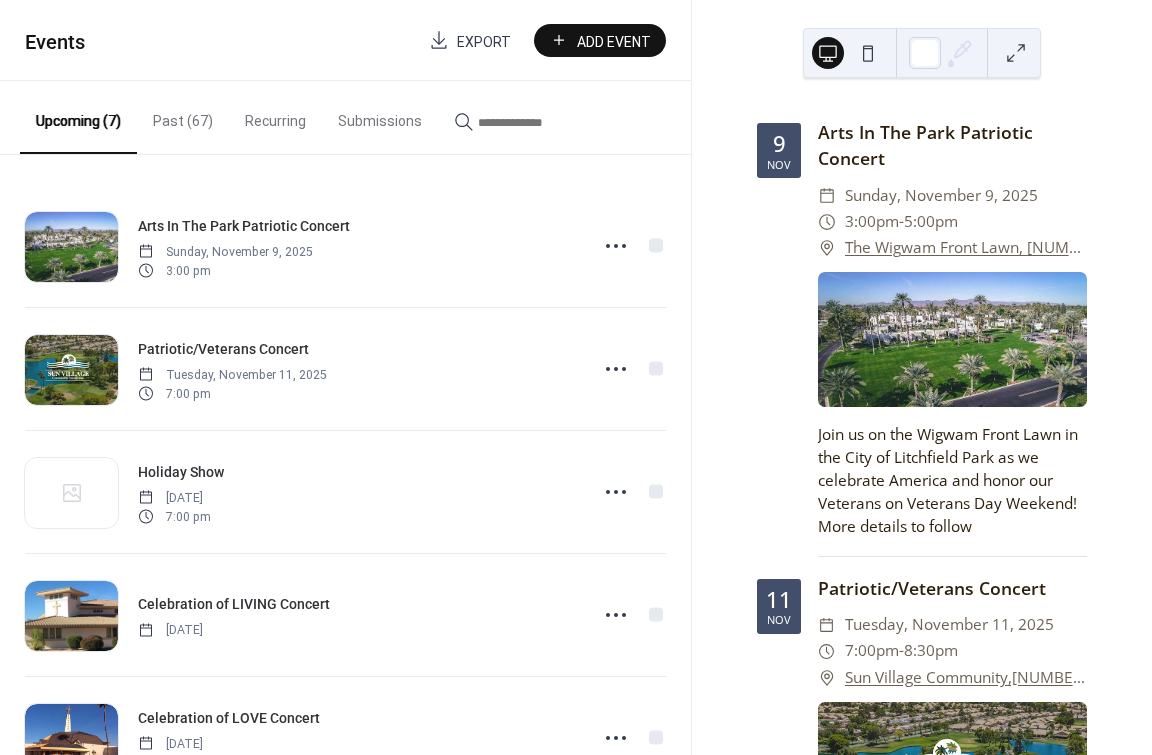 click on "Add Event" at bounding box center [614, 41] 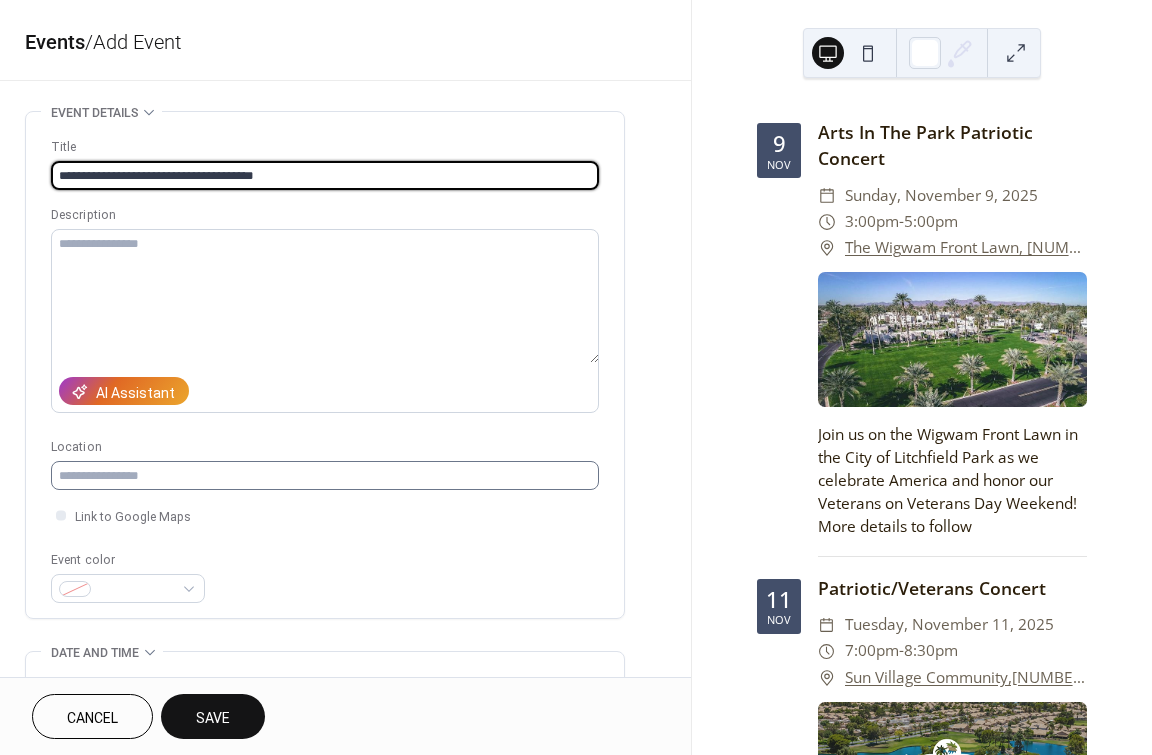 type on "**********" 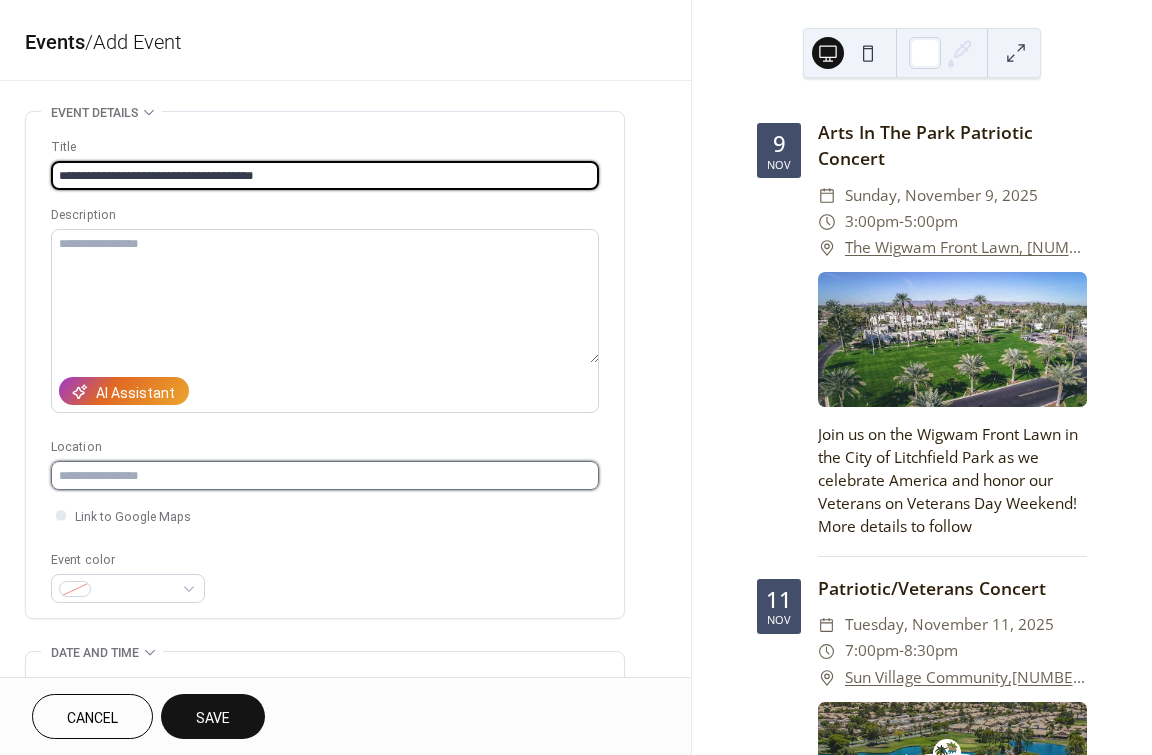 click at bounding box center [325, 475] 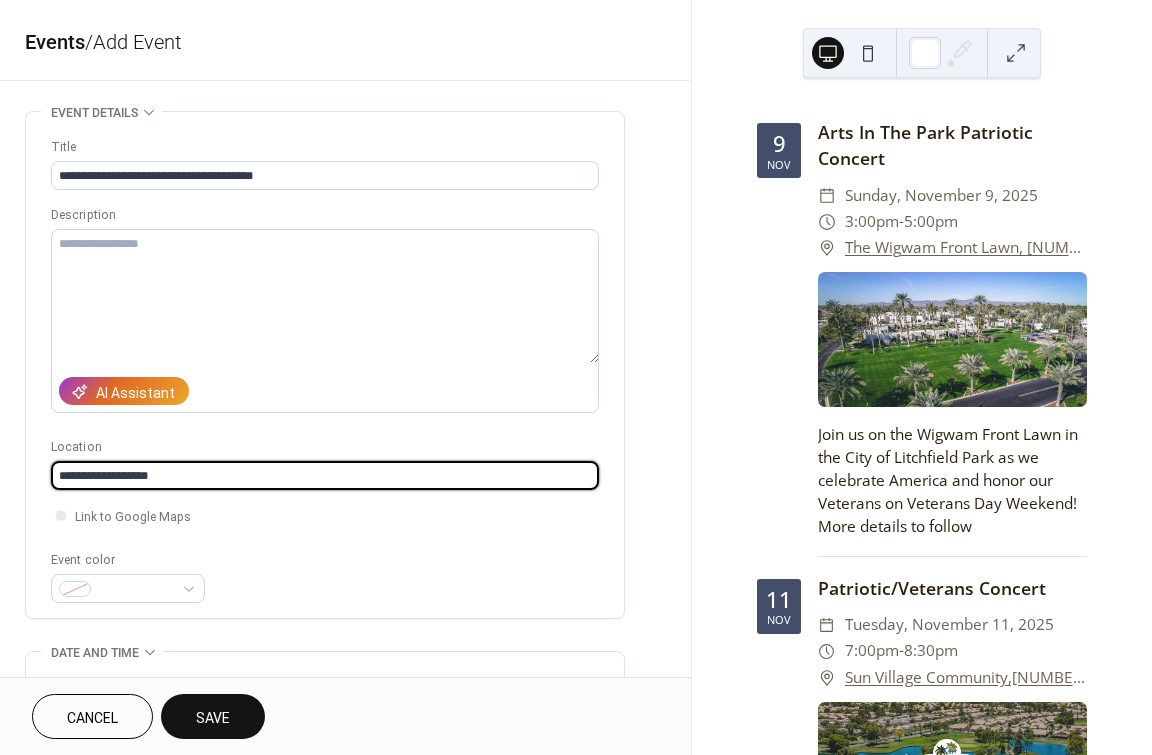 type on "**********" 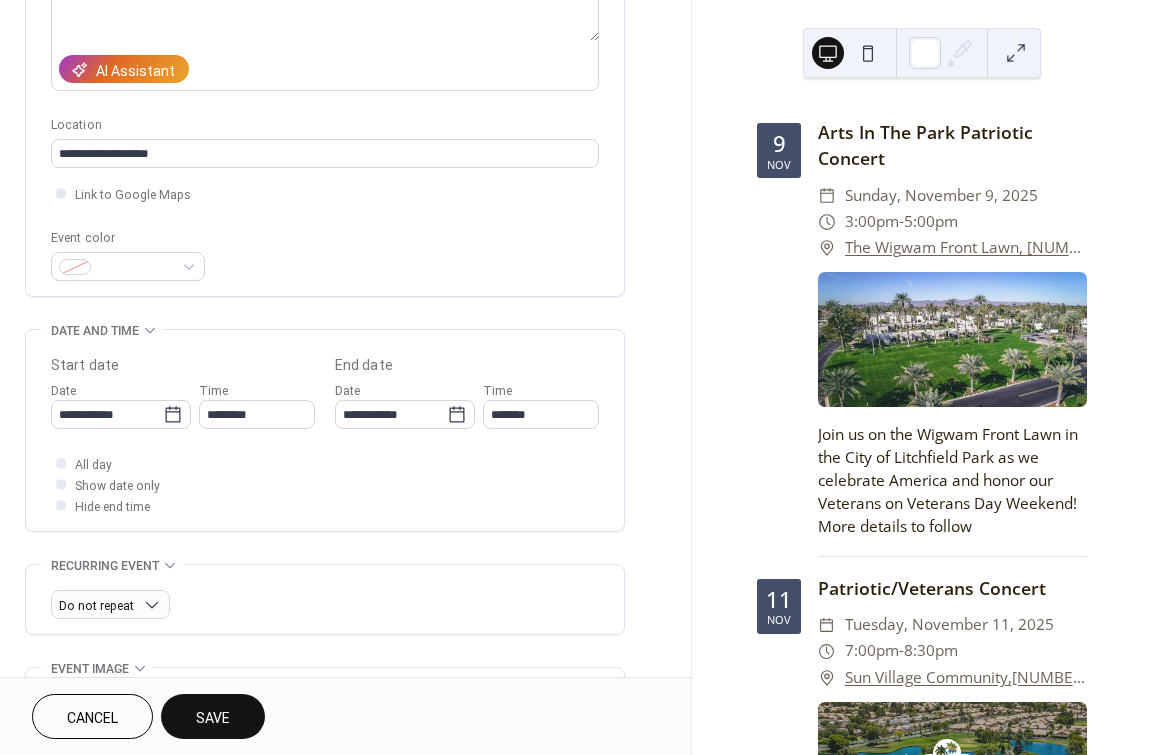 scroll, scrollTop: 338, scrollLeft: 0, axis: vertical 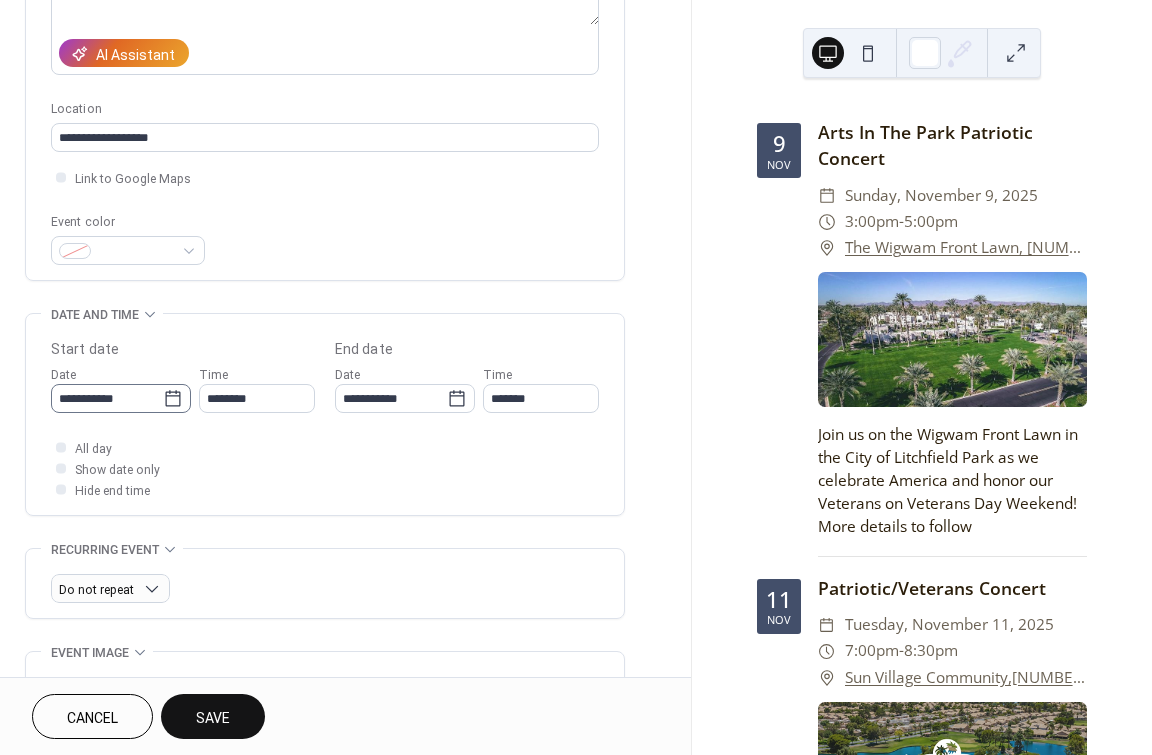 click 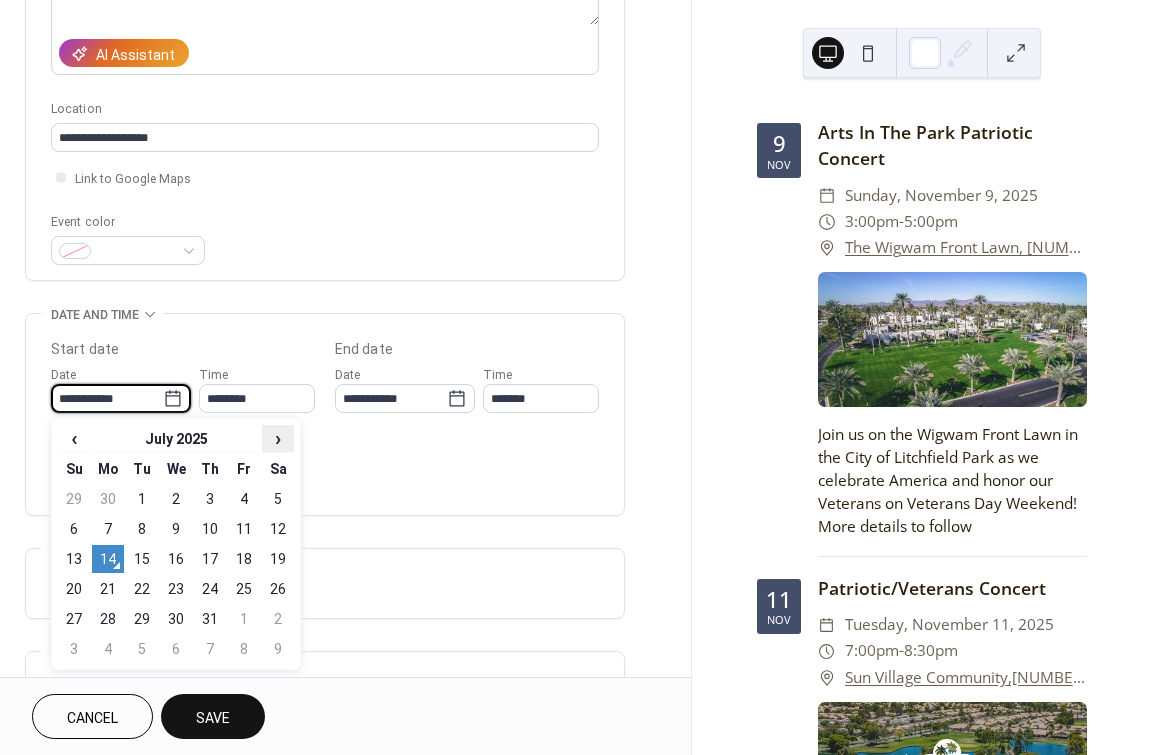 click on "›" at bounding box center (278, 438) 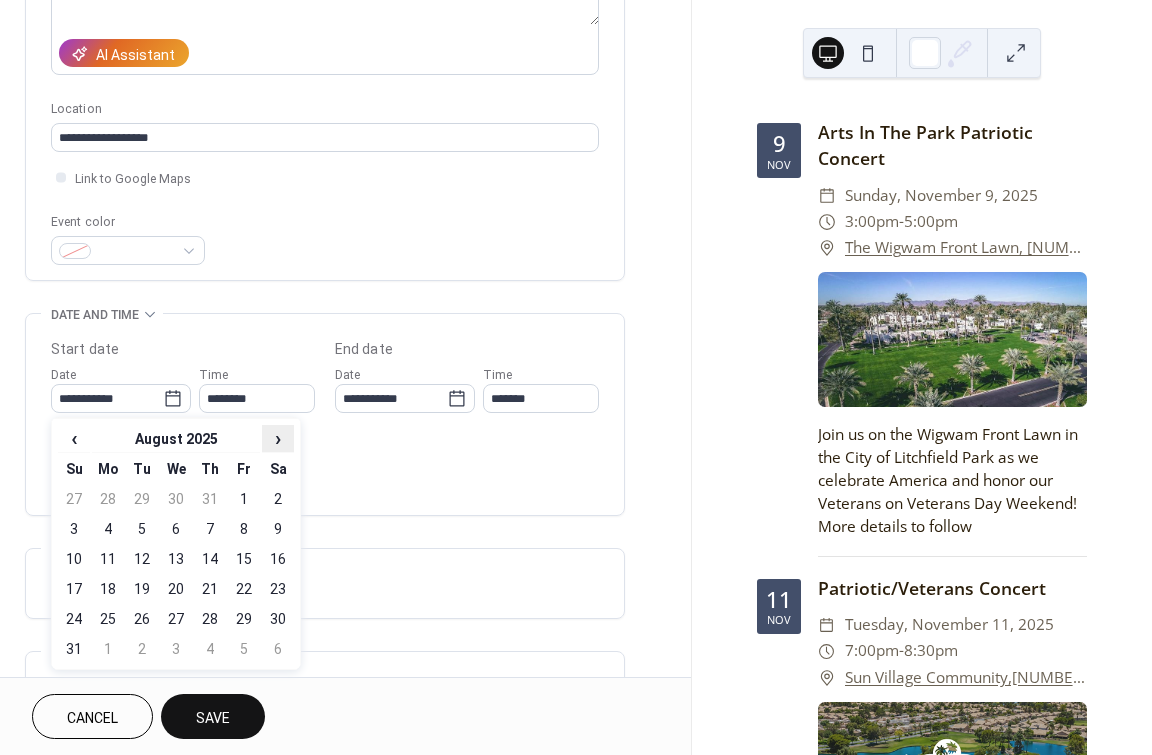 click on "›" at bounding box center [278, 438] 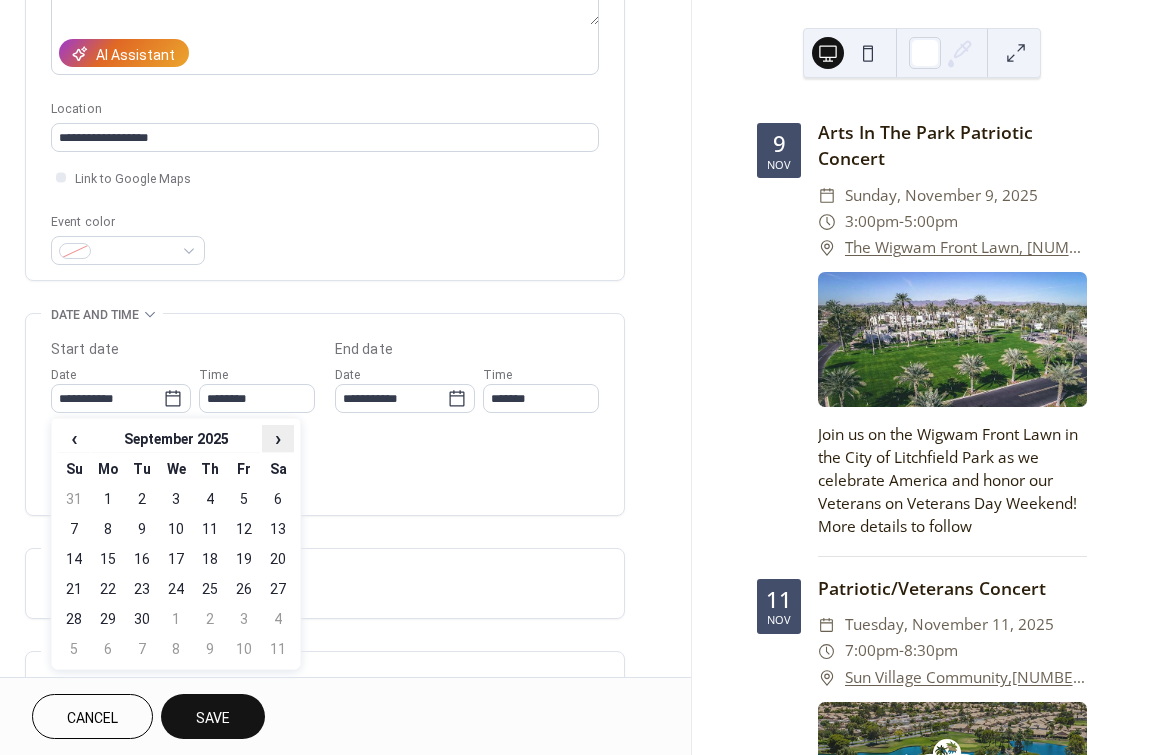 click on "›" at bounding box center (278, 438) 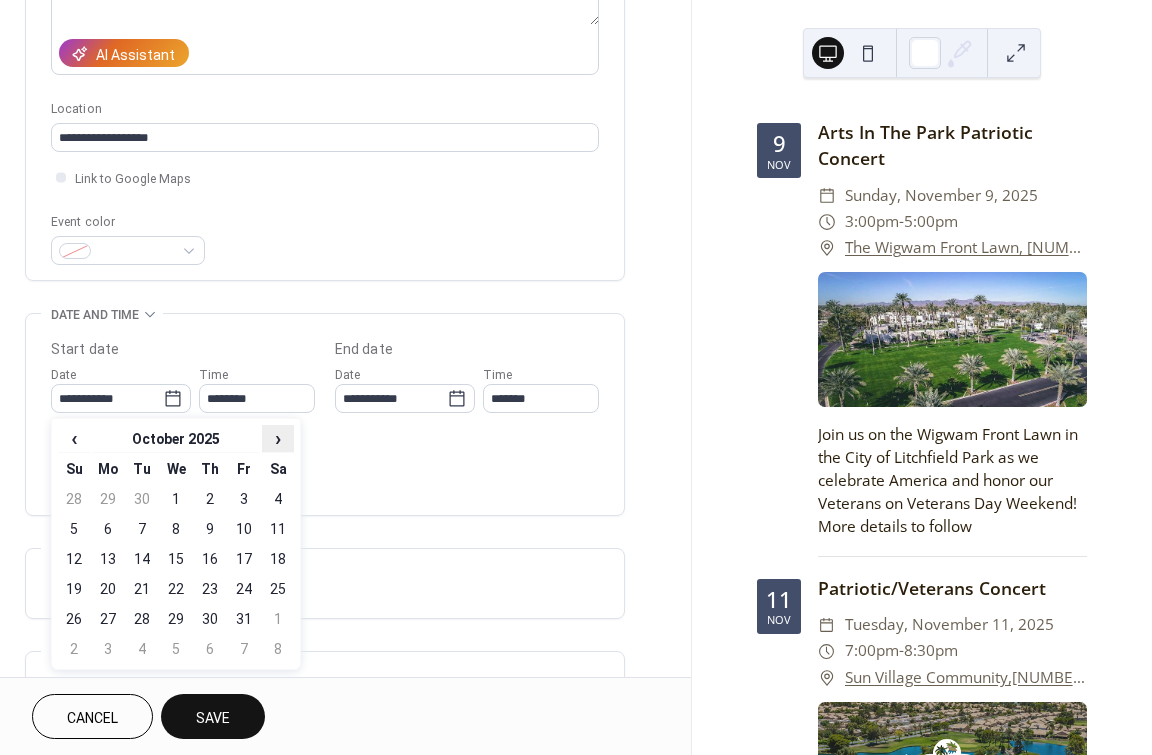 click on "›" at bounding box center (278, 438) 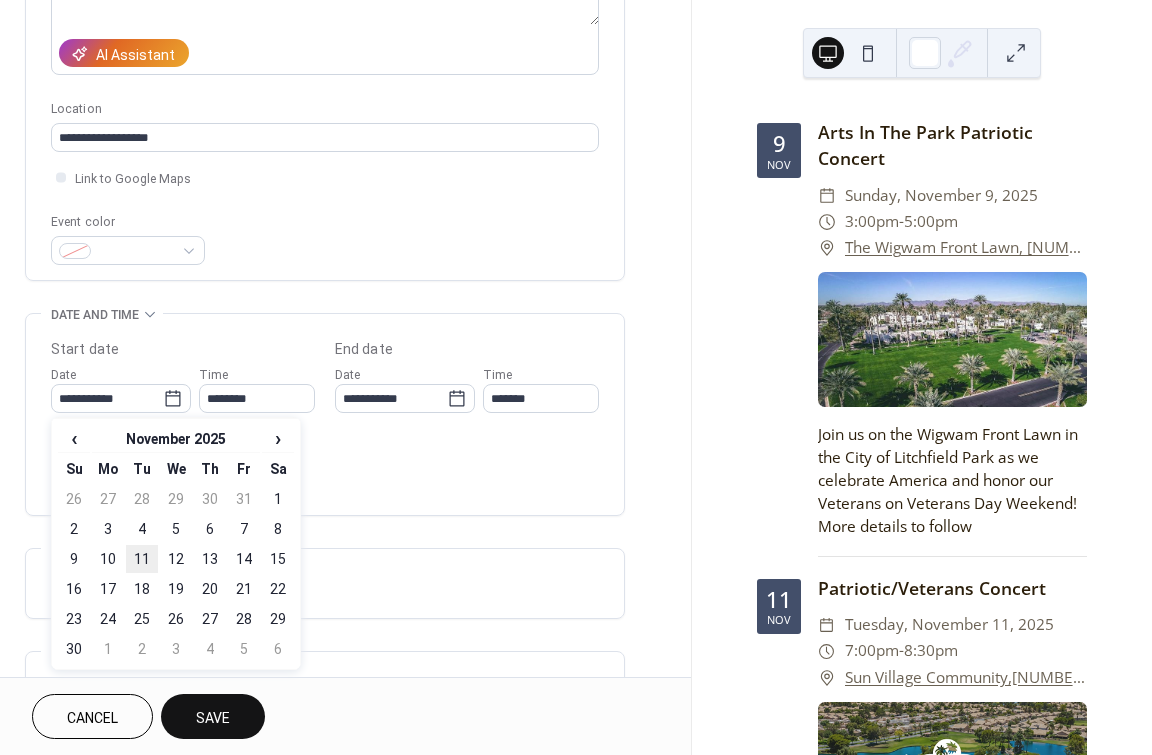 click on "11" at bounding box center (142, 559) 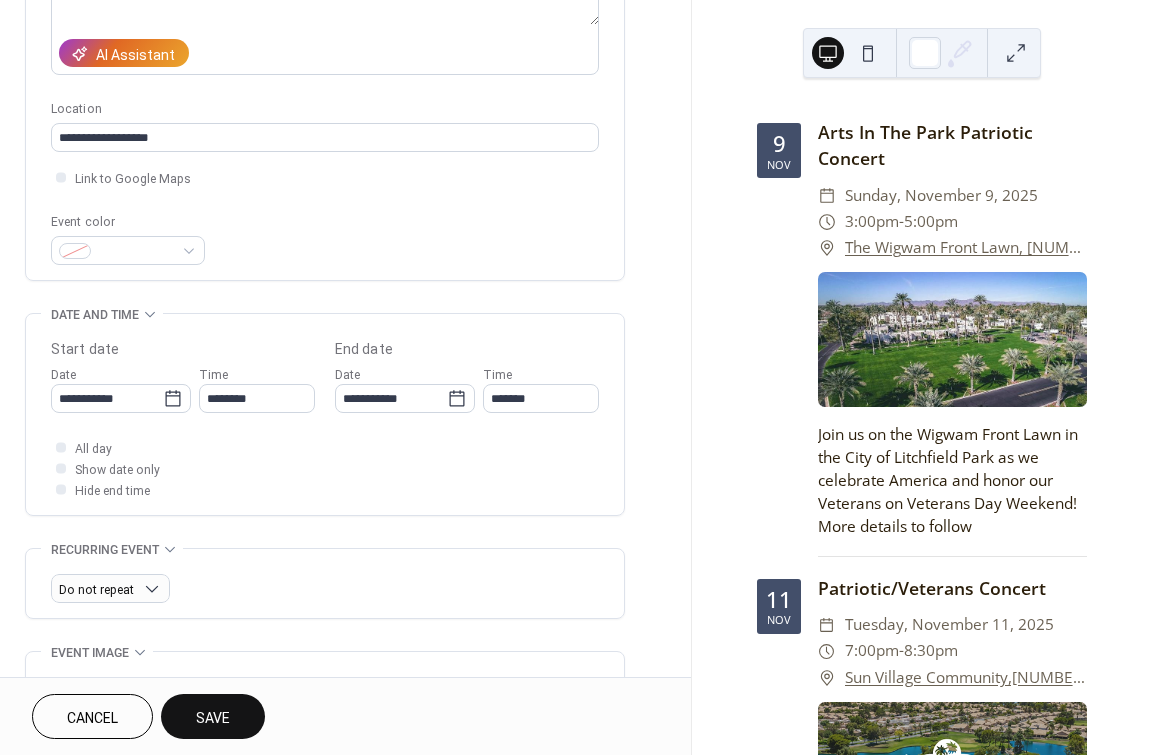 type on "**********" 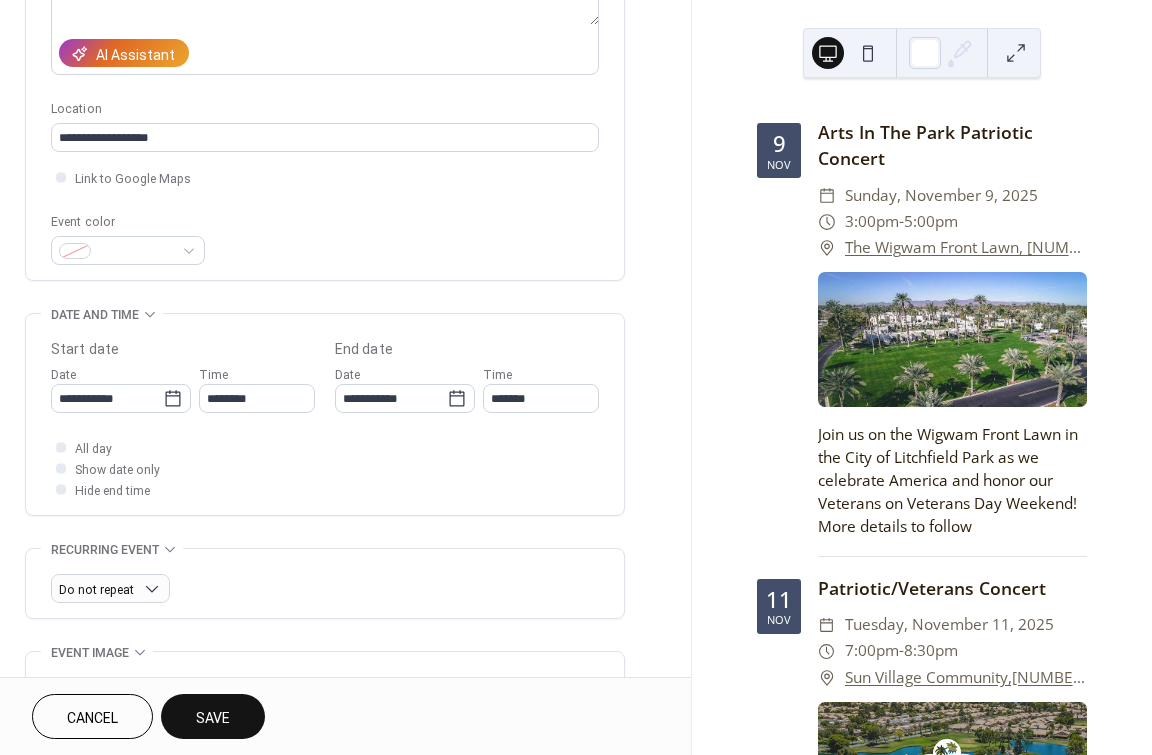 type on "**********" 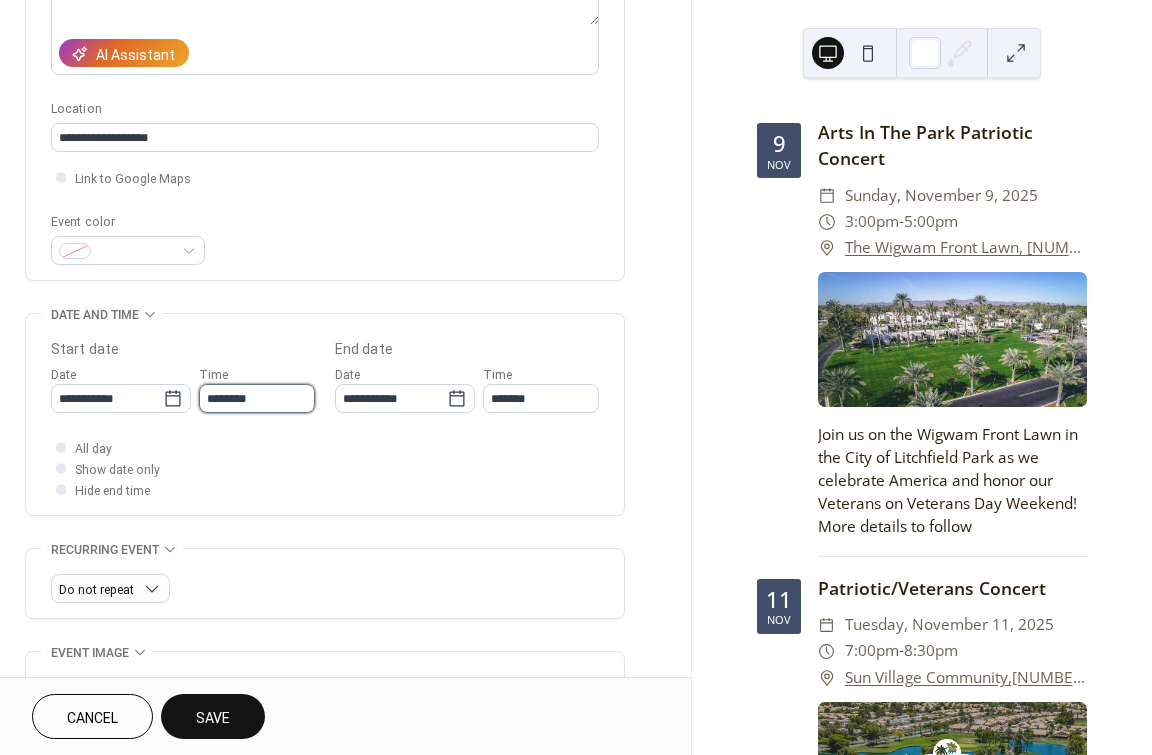 click on "********" at bounding box center [257, 398] 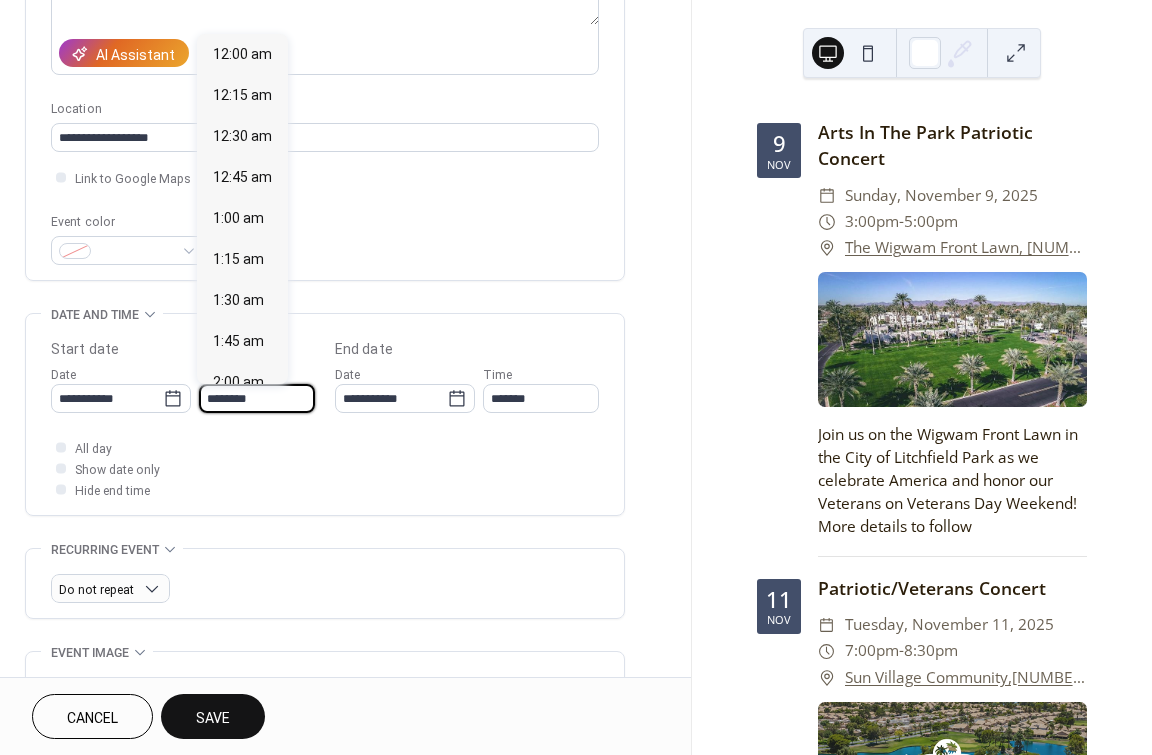 scroll, scrollTop: 1968, scrollLeft: 0, axis: vertical 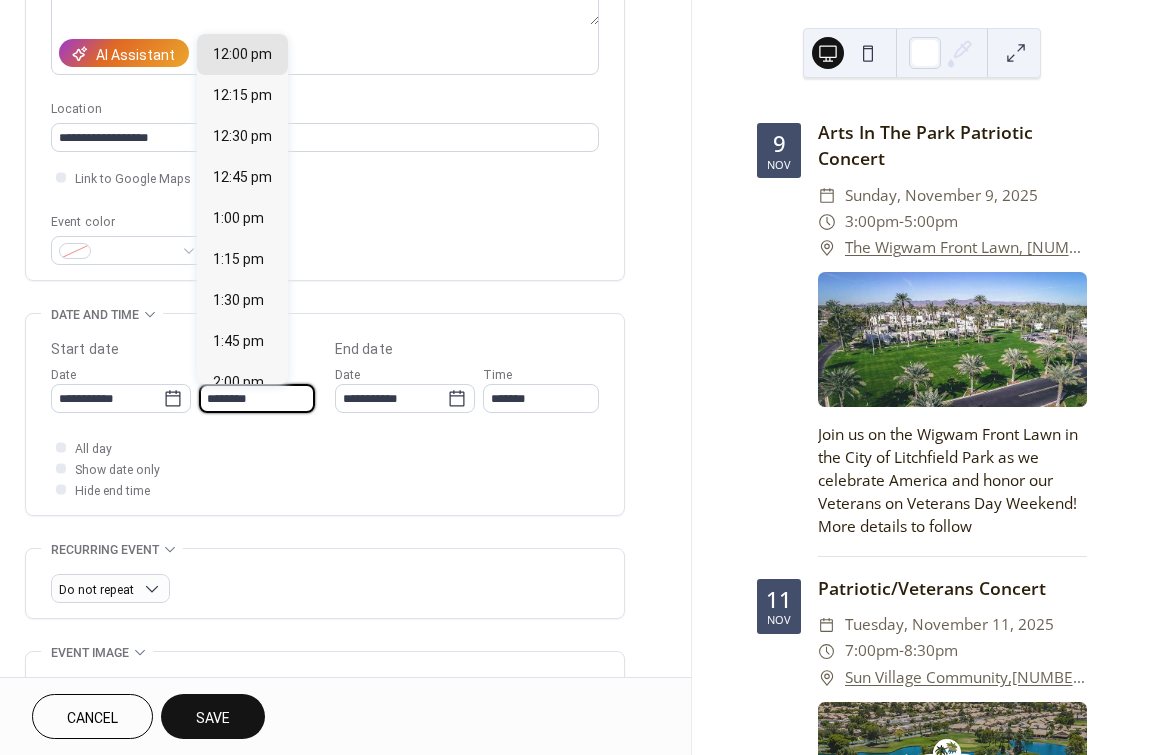 click on "********" at bounding box center (257, 398) 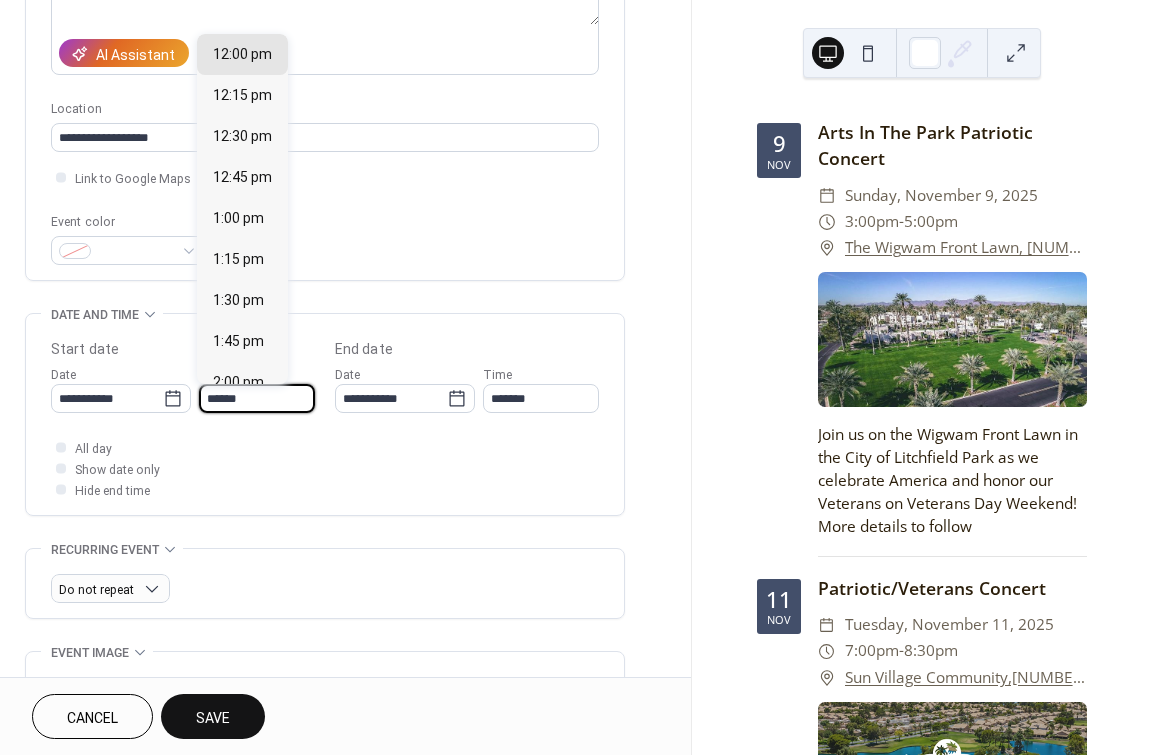 scroll, scrollTop: 0, scrollLeft: 0, axis: both 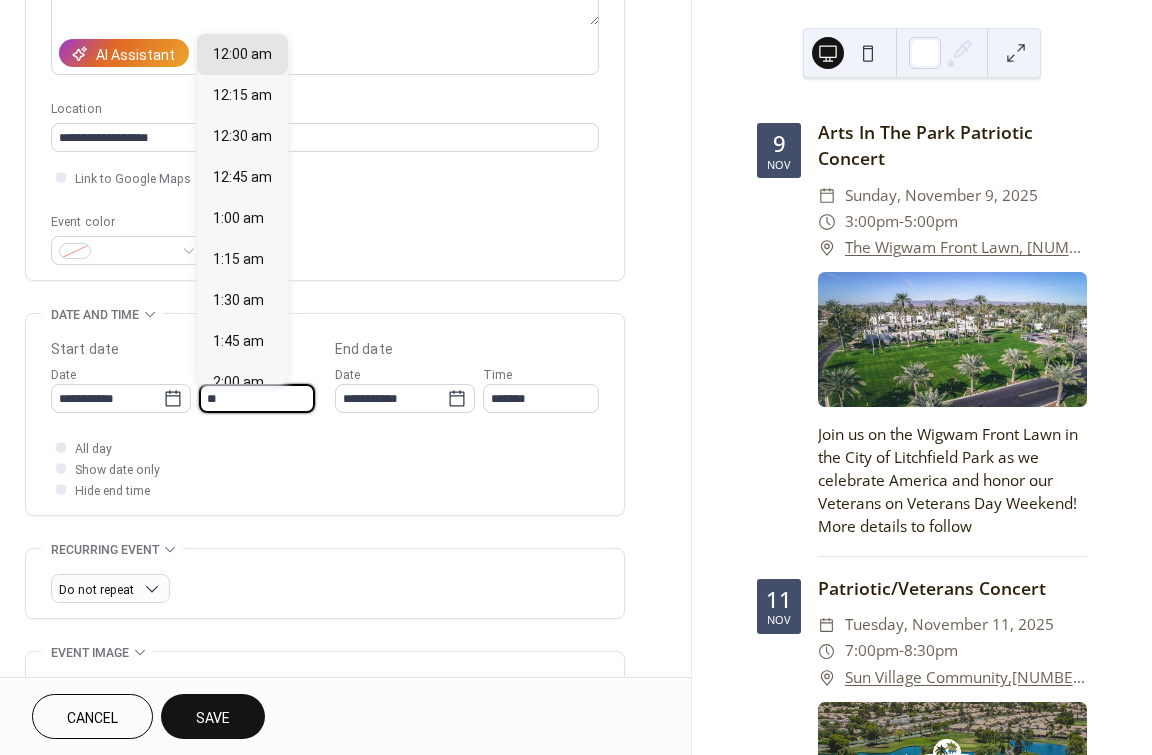 type on "*" 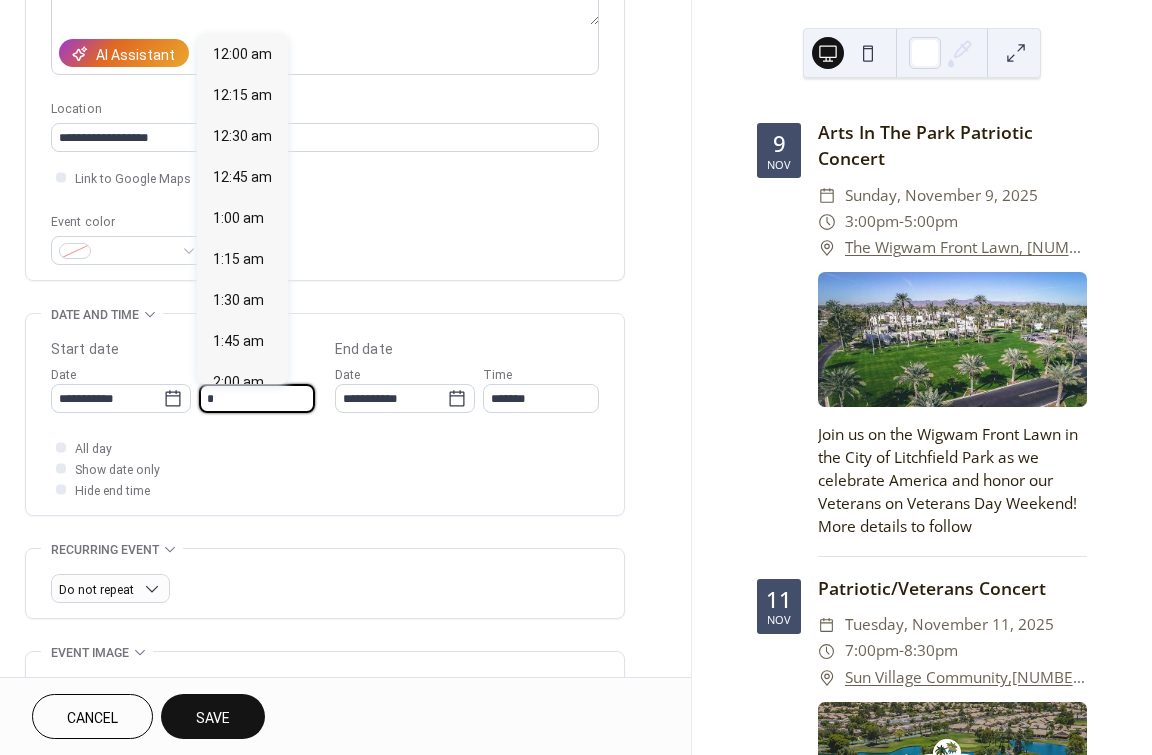 scroll, scrollTop: 1312, scrollLeft: 0, axis: vertical 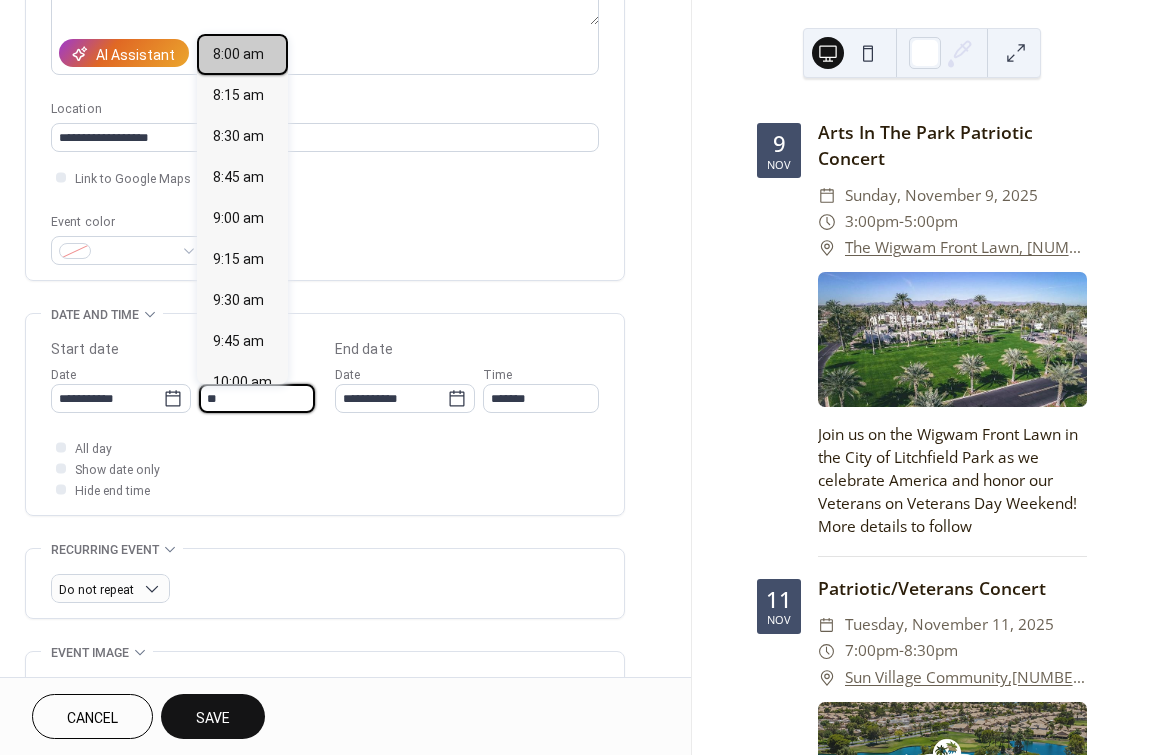 click on "8:00 am" at bounding box center [238, 54] 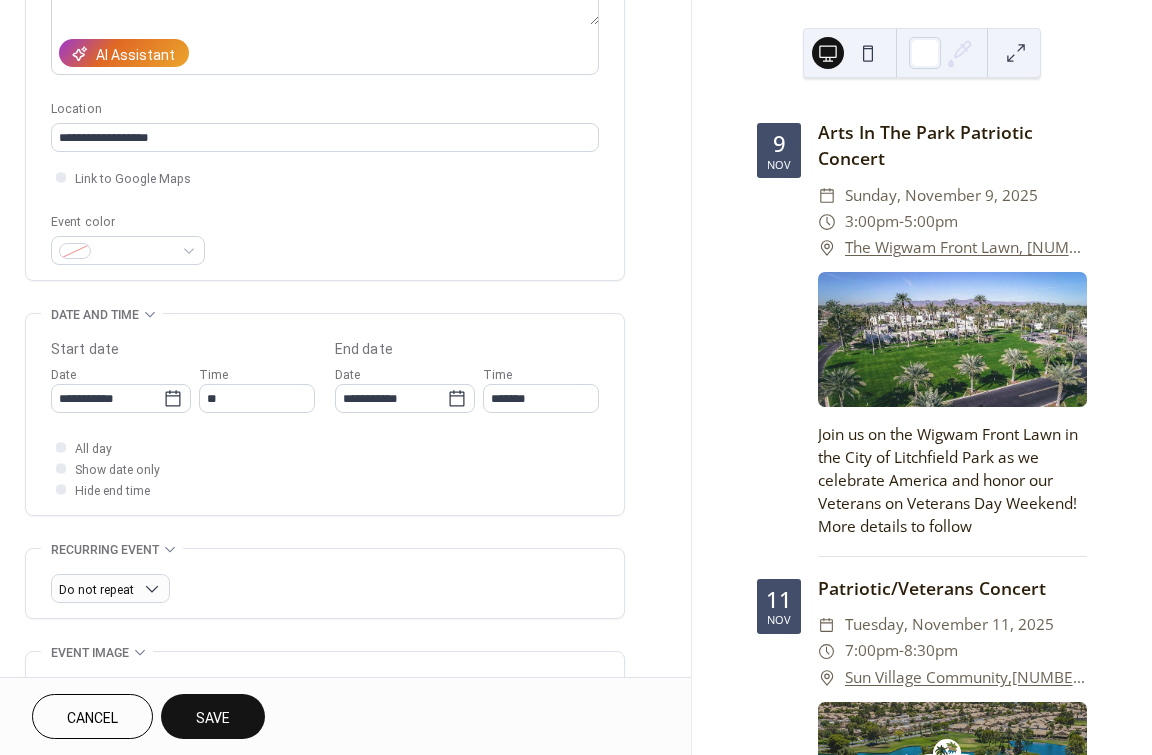 type on "*******" 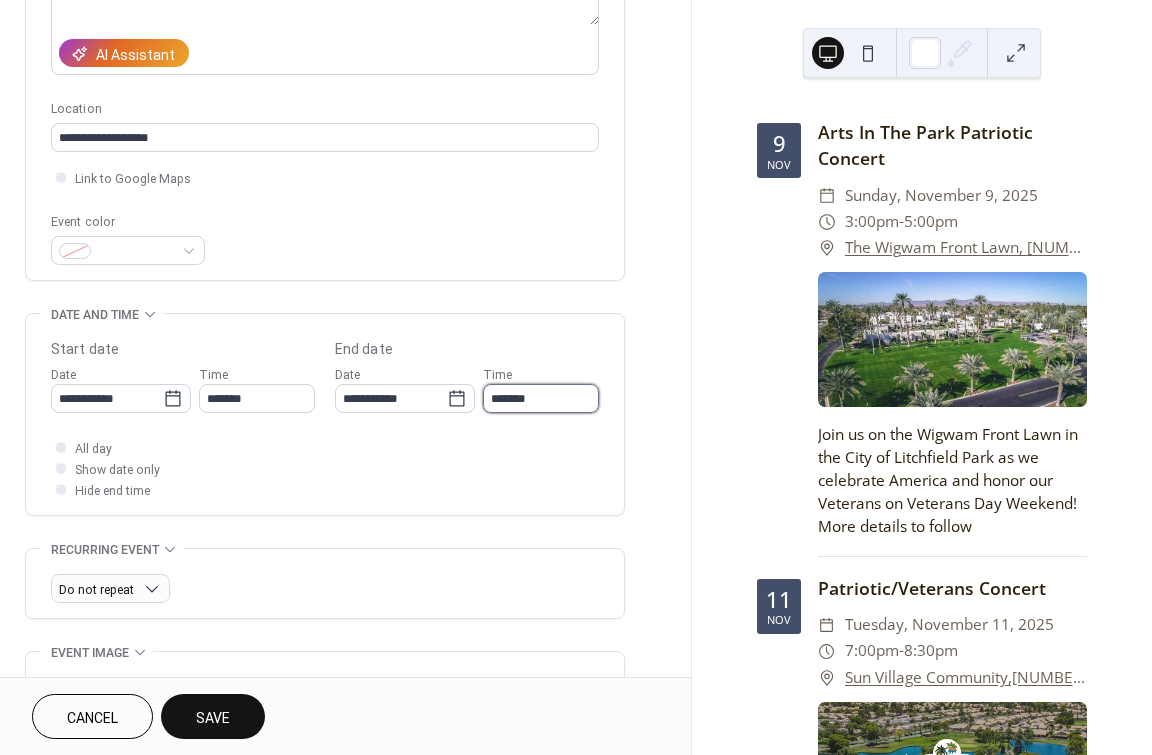 click on "*******" at bounding box center (541, 398) 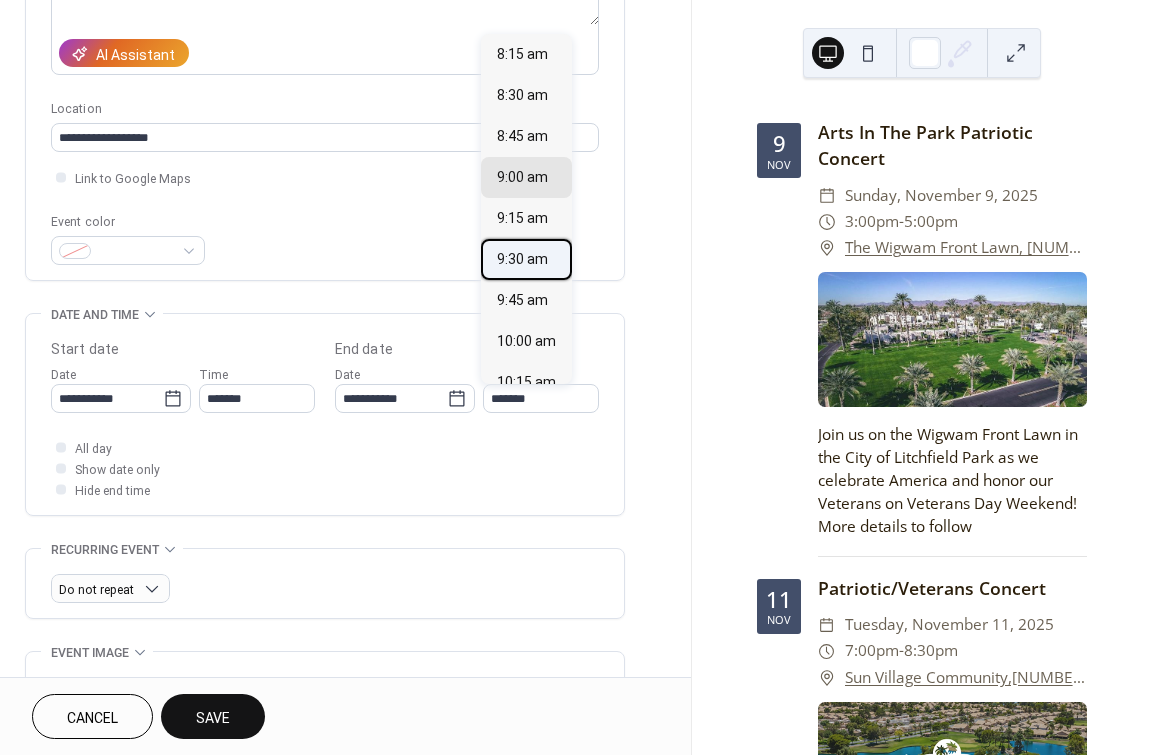 click on "9:30 am" at bounding box center [522, 259] 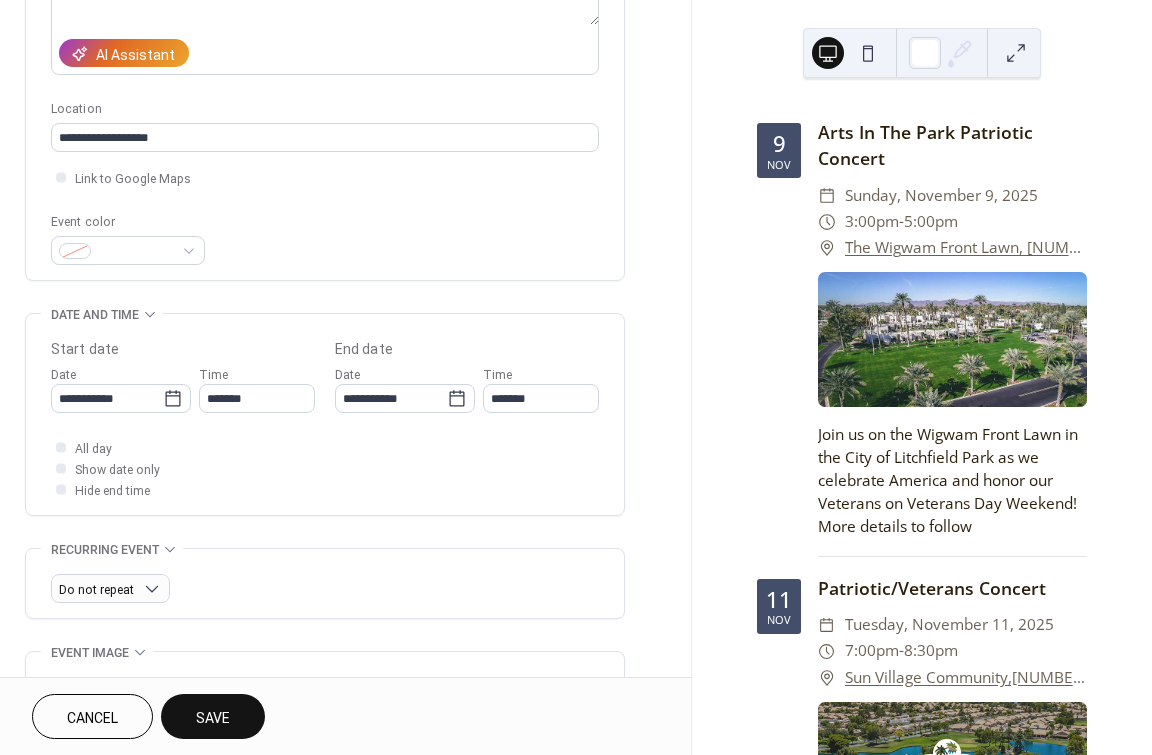type on "*******" 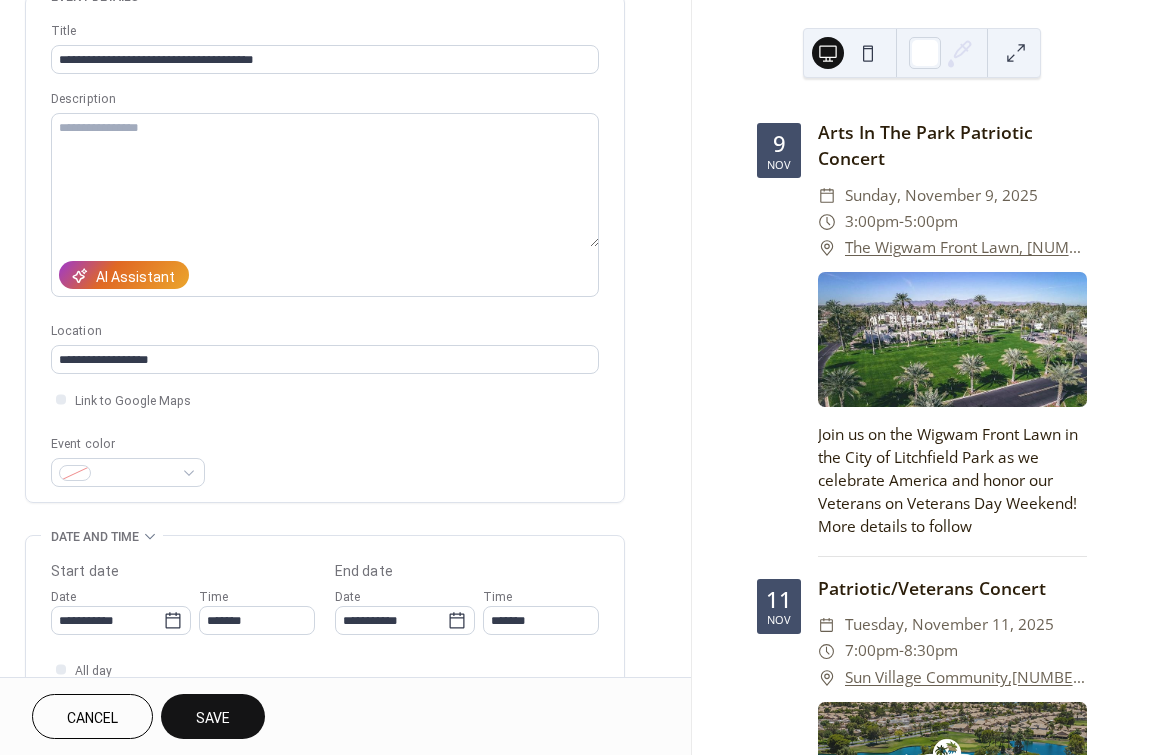 scroll, scrollTop: 33, scrollLeft: 0, axis: vertical 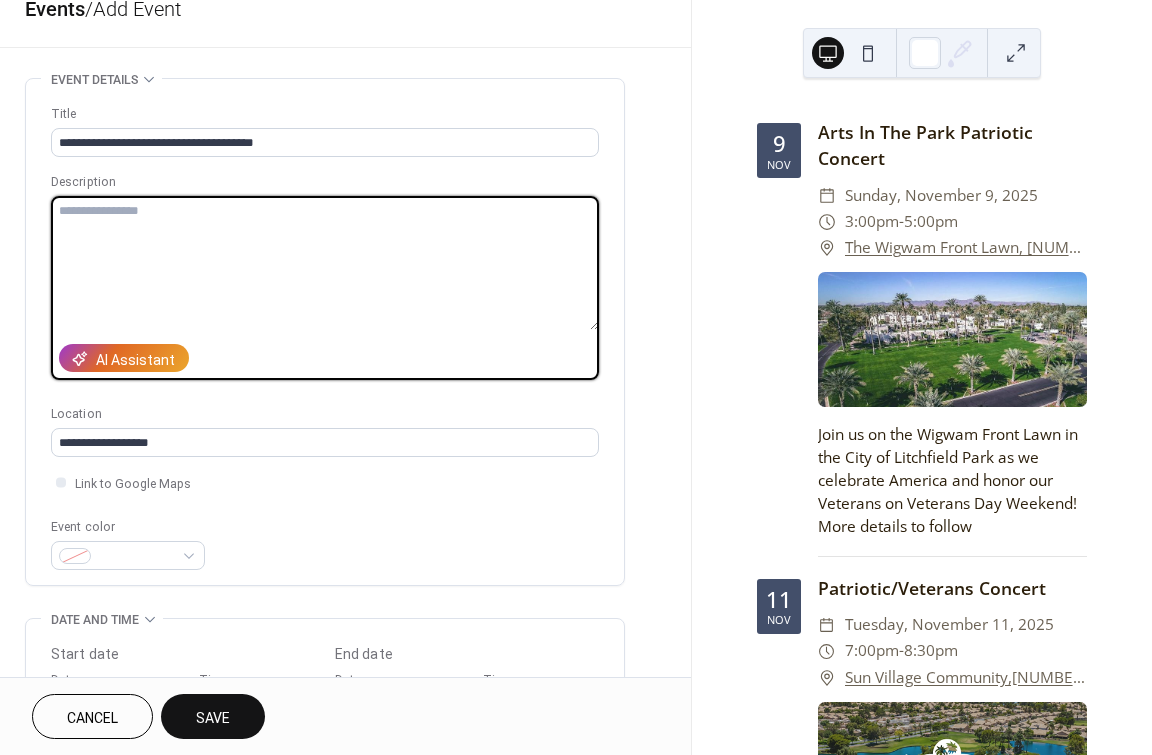click at bounding box center (325, 263) 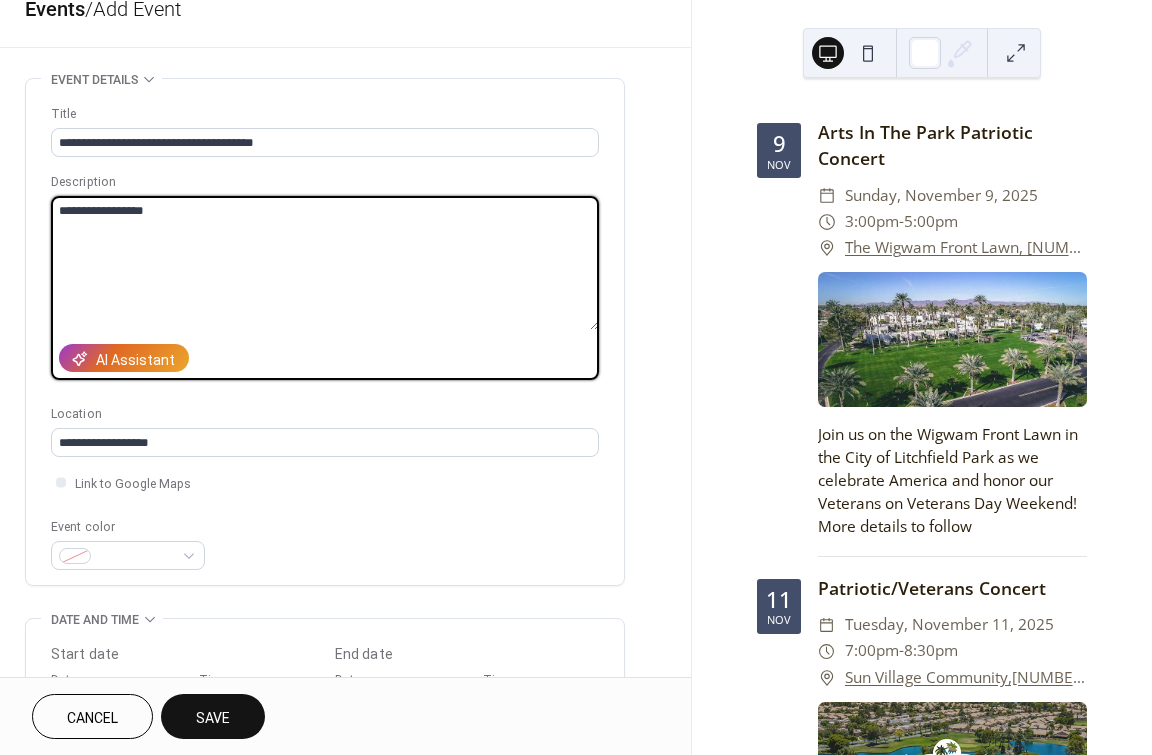 type on "**********" 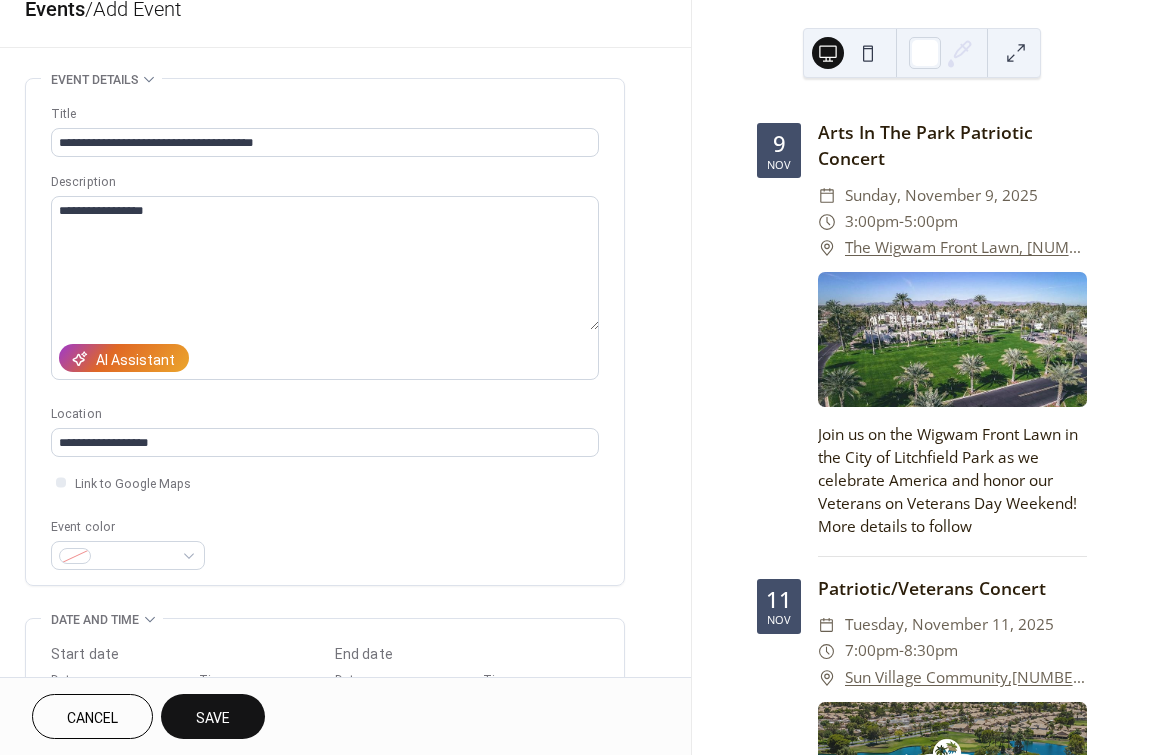drag, startPoint x: 80, startPoint y: 214, endPoint x: 216, endPoint y: 720, distance: 523.958 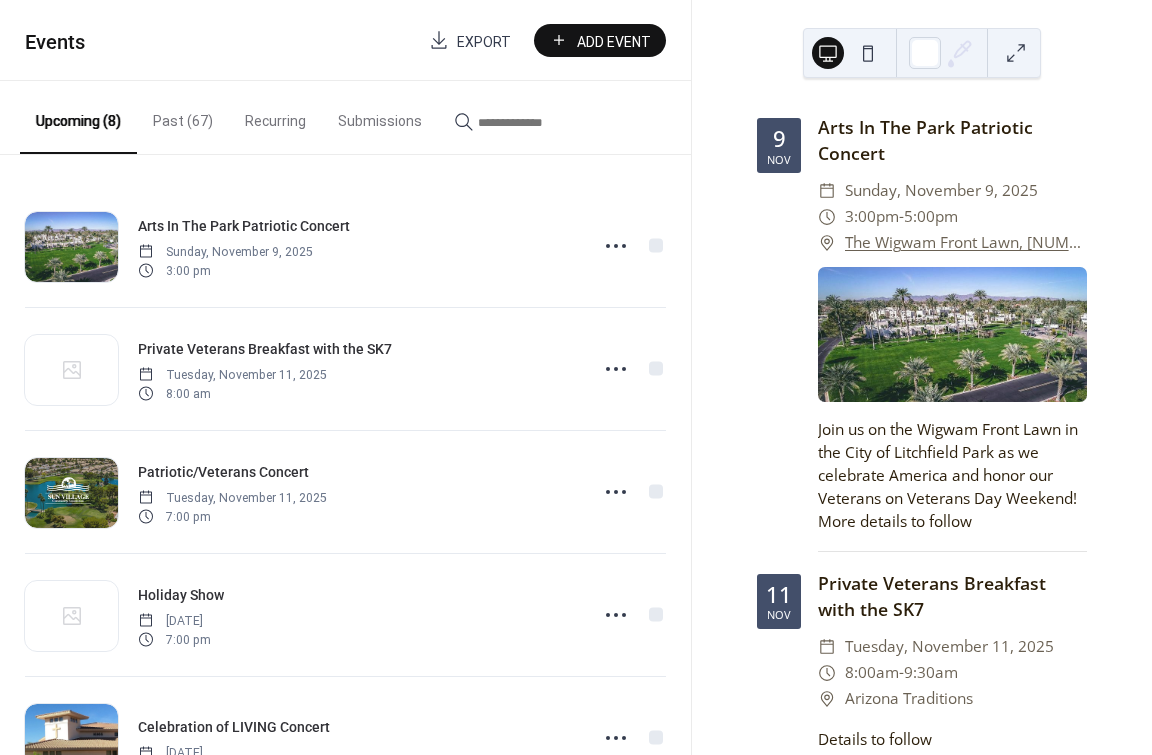 scroll, scrollTop: 0, scrollLeft: 0, axis: both 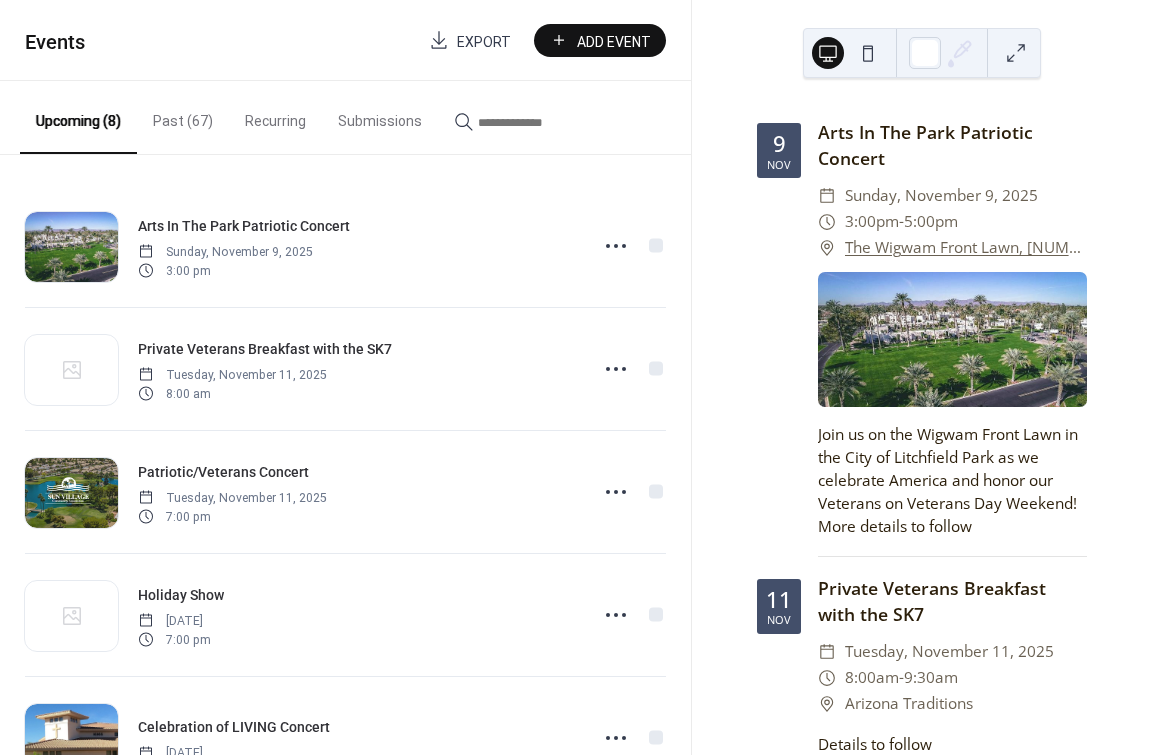 click on "Events" at bounding box center [219, 42] 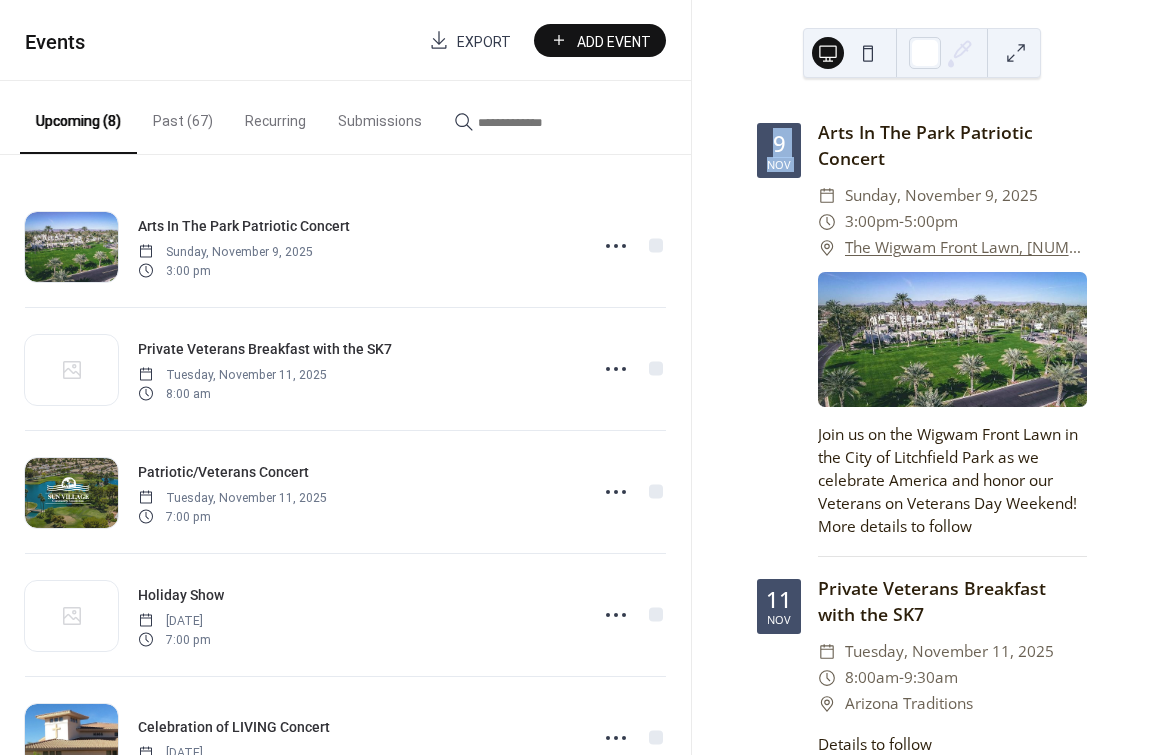 drag, startPoint x: 1145, startPoint y: 29, endPoint x: 1176, endPoint y: 7, distance: 38.013157 